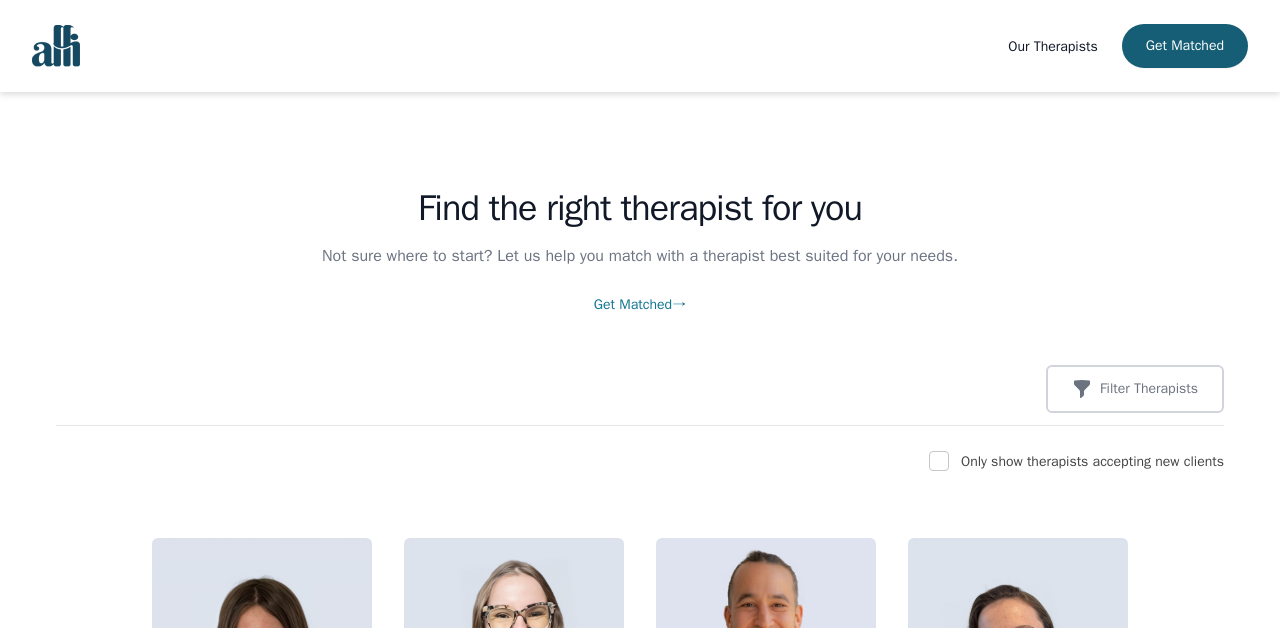 scroll, scrollTop: 309, scrollLeft: 0, axis: vertical 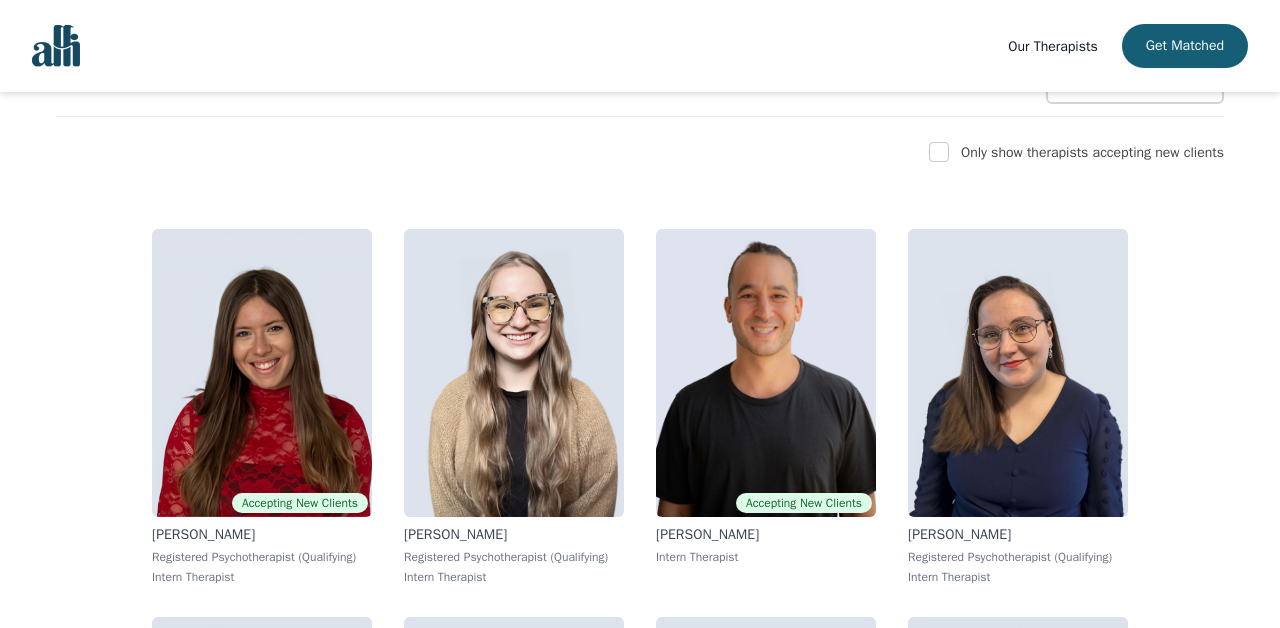 click on "Find the right therapist for you Not sure where to start? Let us help you match with a therapist best suited for your needs. Get Matched  → Filter Therapists Only show therapists accepting new clients Accepting New Clients [PERSON_NAME] Registered Psychotherapist (Qualifying) Intern Therapist [PERSON_NAME] Registered Psychotherapist (Qualifying) Intern Therapist Accepting New Clients [PERSON_NAME] Intern Therapist [PERSON_NAME] Registered Psychotherapist (Qualifying) Intern Therapist Accepting New Clients [PERSON_NAME] Registered Psychotherapist (Qualifying) Associate Therapist Accepting New Clients [PERSON_NAME] Registered Psychotherapist (Qualifying) Intern Therapist Accepting New Clients [PERSON_NAME] Registered Psychotherapist (Qualifying) Intern Therapist Accepting New Clients [PERSON_NAME] Registered Psychotherapist (Qualifying) Intern Therapist Accepting New Clients [PERSON_NAME] Registered Psychotherapist (Qualifying) Intern Therapist Accepting New Clients [PERSON_NAME] [PERSON_NAME]" at bounding box center [640, 7758] 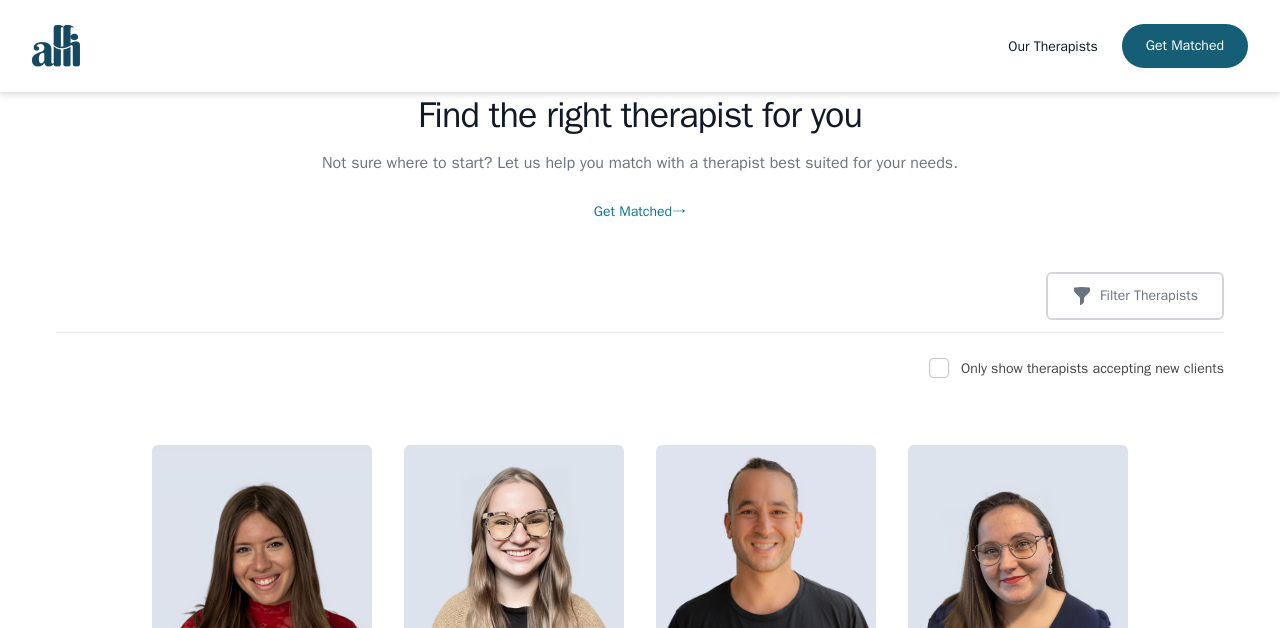 scroll, scrollTop: 76, scrollLeft: 0, axis: vertical 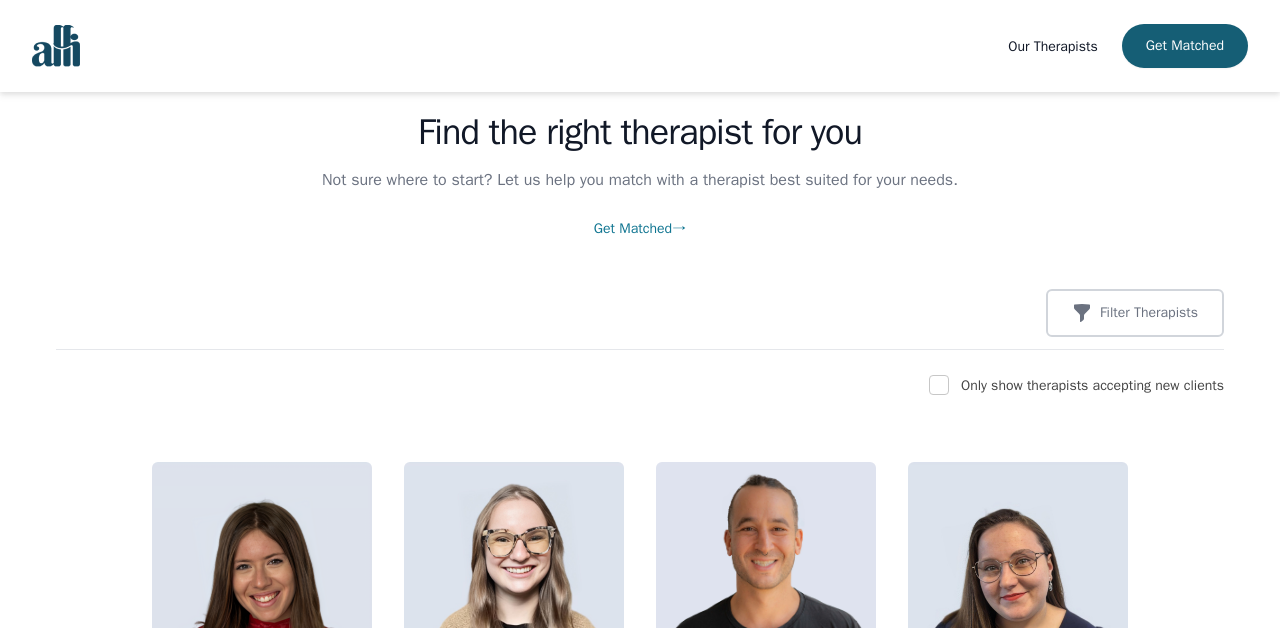 click on "Not sure where to start? Let us help you match with a therapist best suited for your needs." at bounding box center (640, 180) 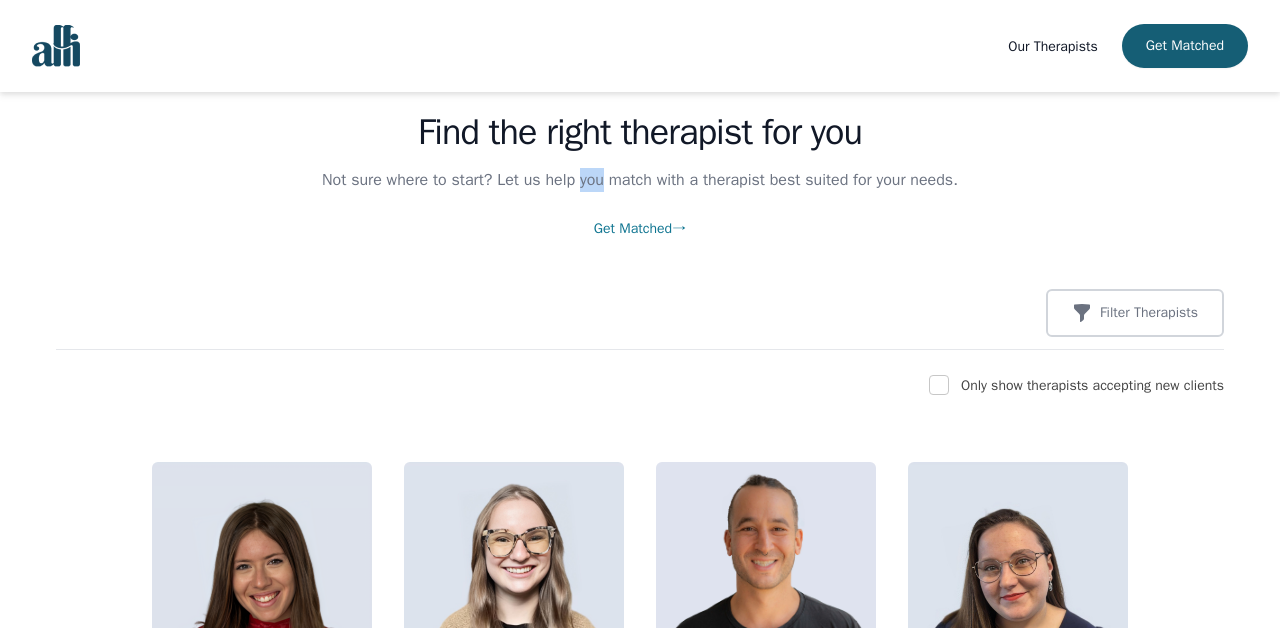 click on "Not sure where to start? Let us help you match with a therapist best suited for your needs." at bounding box center [640, 180] 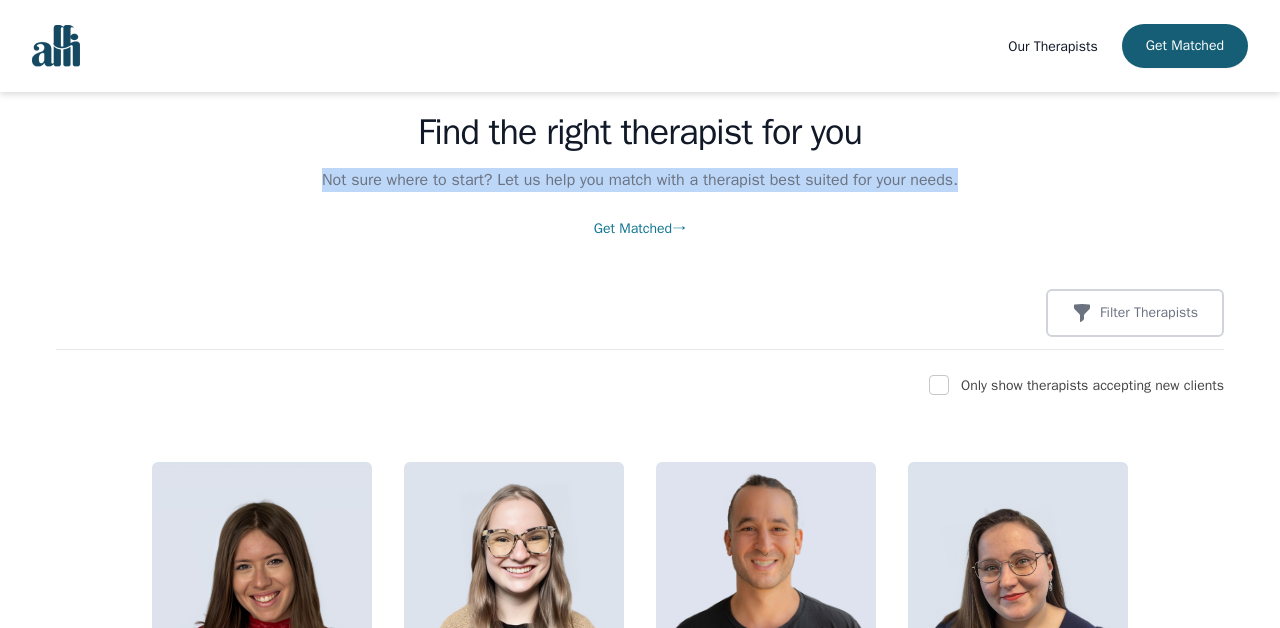 click on "Find the right therapist for you Not sure where to start? Let us help you match with a therapist best suited for your needs. Get Matched  → Filter Therapists Only show therapists accepting new clients Accepting New Clients [PERSON_NAME] Registered Psychotherapist (Qualifying) Intern Therapist [PERSON_NAME] Registered Psychotherapist (Qualifying) Intern Therapist Accepting New Clients [PERSON_NAME] Intern Therapist [PERSON_NAME] Registered Psychotherapist (Qualifying) Intern Therapist Accepting New Clients [PERSON_NAME] Registered Psychotherapist (Qualifying) Associate Therapist Accepting New Clients [PERSON_NAME] Registered Psychotherapist (Qualifying) Intern Therapist Accepting New Clients [PERSON_NAME] Registered Psychotherapist (Qualifying) Intern Therapist Accepting New Clients [PERSON_NAME] Registered Psychotherapist (Qualifying) Intern Therapist Accepting New Clients [PERSON_NAME] Registered Psychotherapist (Qualifying) Intern Therapist Accepting New Clients [PERSON_NAME] [PERSON_NAME]" at bounding box center (640, 7991) 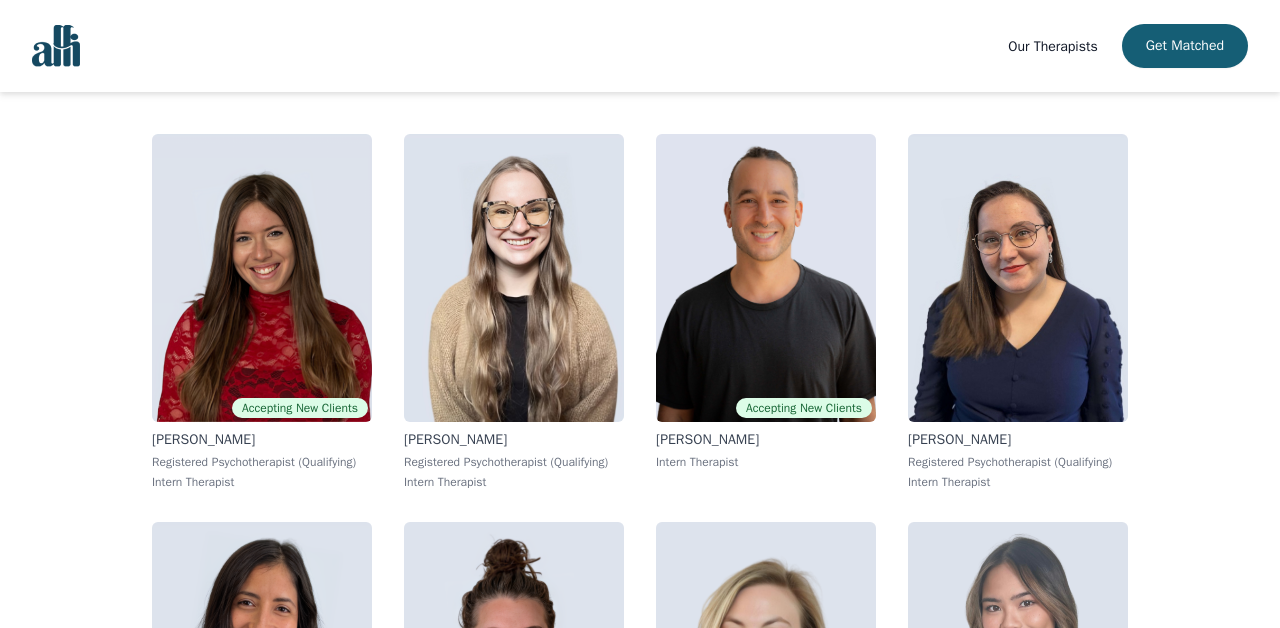 scroll, scrollTop: 406, scrollLeft: 0, axis: vertical 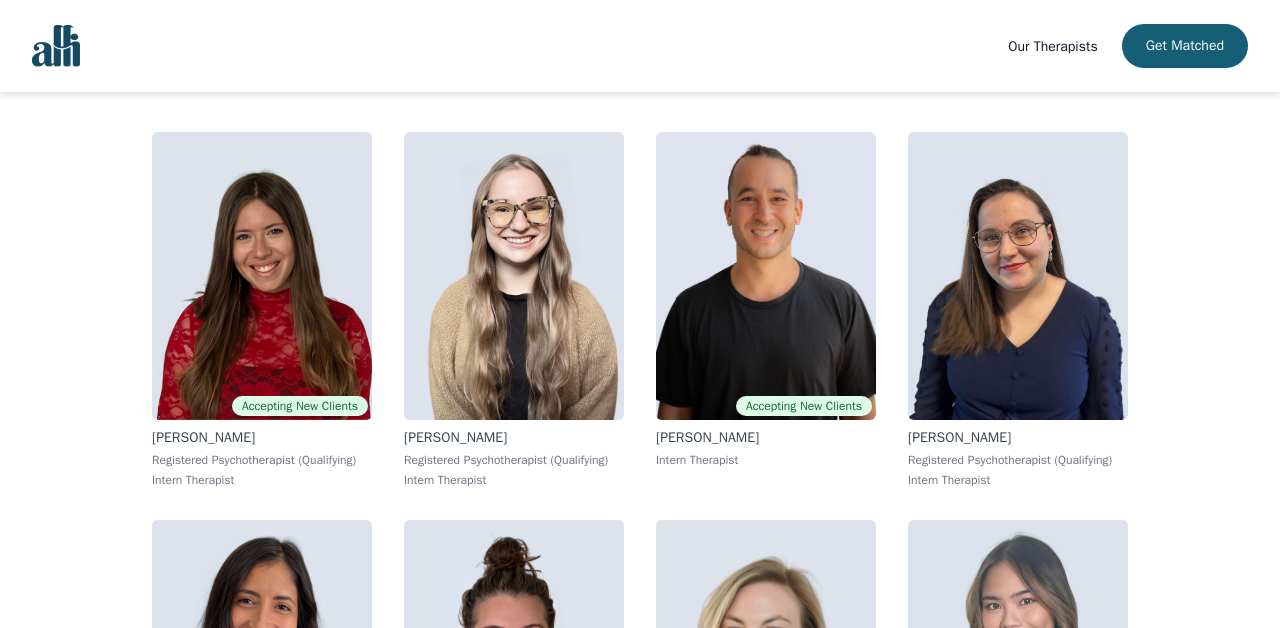 click on "Find the right therapist for you Not sure where to start? Let us help you match with a therapist best suited for your needs. Get Matched  → Filter Therapists Only show therapists accepting new clients Accepting New Clients [PERSON_NAME] Registered Psychotherapist (Qualifying) Intern Therapist [PERSON_NAME] Registered Psychotherapist (Qualifying) Intern Therapist Accepting New Clients [PERSON_NAME] Intern Therapist [PERSON_NAME] Registered Psychotherapist (Qualifying) Intern Therapist Accepting New Clients [PERSON_NAME] Registered Psychotherapist (Qualifying) Associate Therapist Accepting New Clients [PERSON_NAME] Registered Psychotherapist (Qualifying) Intern Therapist Accepting New Clients [PERSON_NAME] Registered Psychotherapist (Qualifying) Intern Therapist Accepting New Clients [PERSON_NAME] Registered Psychotherapist (Qualifying) Intern Therapist Accepting New Clients [PERSON_NAME] Registered Psychotherapist (Qualifying) Intern Therapist Accepting New Clients [PERSON_NAME] [PERSON_NAME]" at bounding box center [640, 7661] 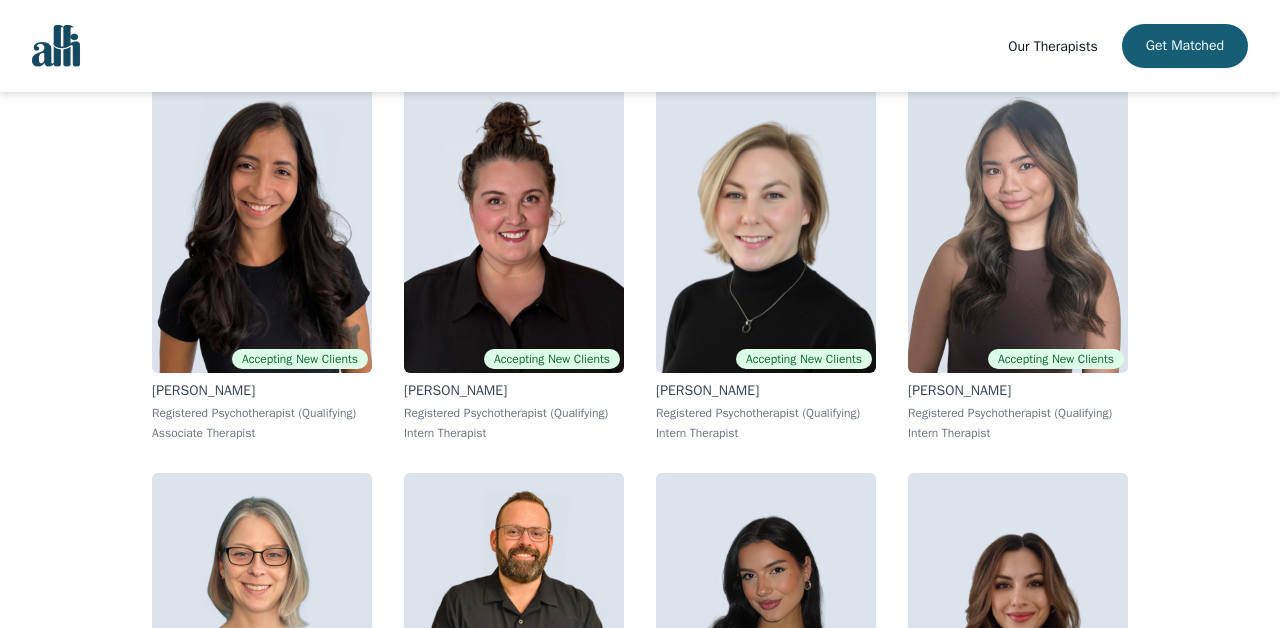 scroll, scrollTop: 917, scrollLeft: 0, axis: vertical 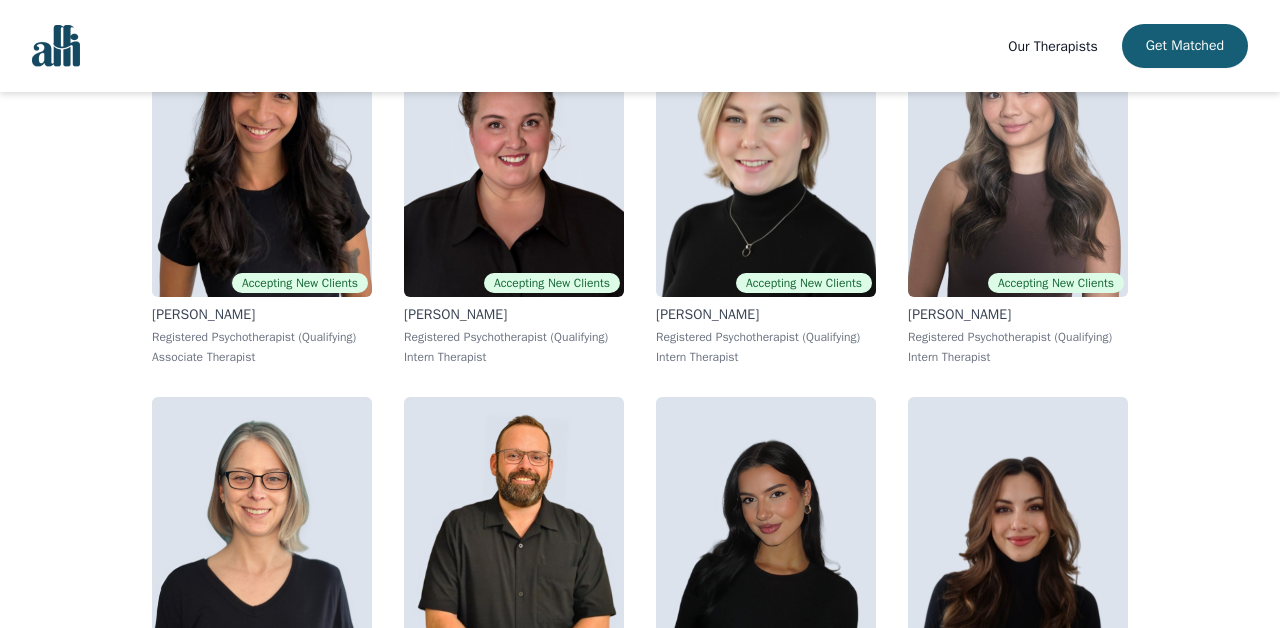 click on "Find the right therapist for you Not sure where to start? Let us help you match with a therapist best suited for your needs. Get Matched  → Filter Therapists Only show therapists accepting new clients Accepting New Clients [PERSON_NAME] Registered Psychotherapist (Qualifying) Intern Therapist [PERSON_NAME] Registered Psychotherapist (Qualifying) Intern Therapist Accepting New Clients [PERSON_NAME] Intern Therapist [PERSON_NAME] Registered Psychotherapist (Qualifying) Intern Therapist Accepting New Clients [PERSON_NAME] Registered Psychotherapist (Qualifying) Associate Therapist Accepting New Clients [PERSON_NAME] Registered Psychotherapist (Qualifying) Intern Therapist Accepting New Clients [PERSON_NAME] Registered Psychotherapist (Qualifying) Intern Therapist Accepting New Clients [PERSON_NAME] Registered Psychotherapist (Qualifying) Intern Therapist Accepting New Clients [PERSON_NAME] Registered Psychotherapist (Qualifying) Intern Therapist Accepting New Clients [PERSON_NAME] [PERSON_NAME]" at bounding box center (640, 7150) 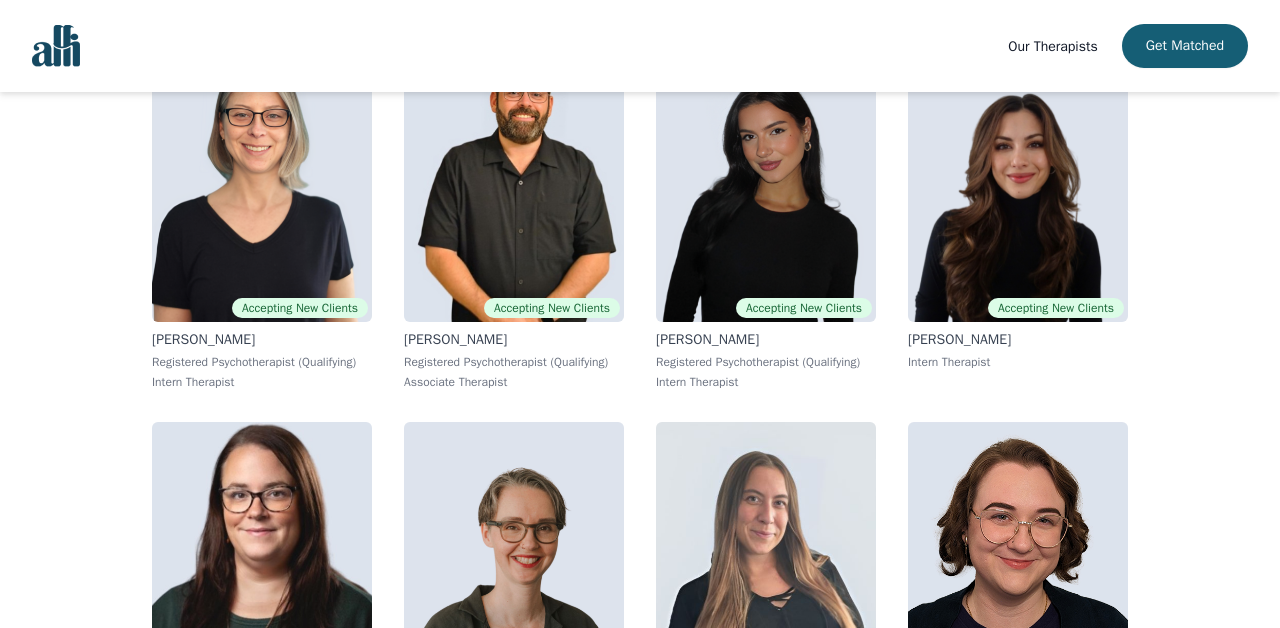 scroll, scrollTop: 1283, scrollLeft: 0, axis: vertical 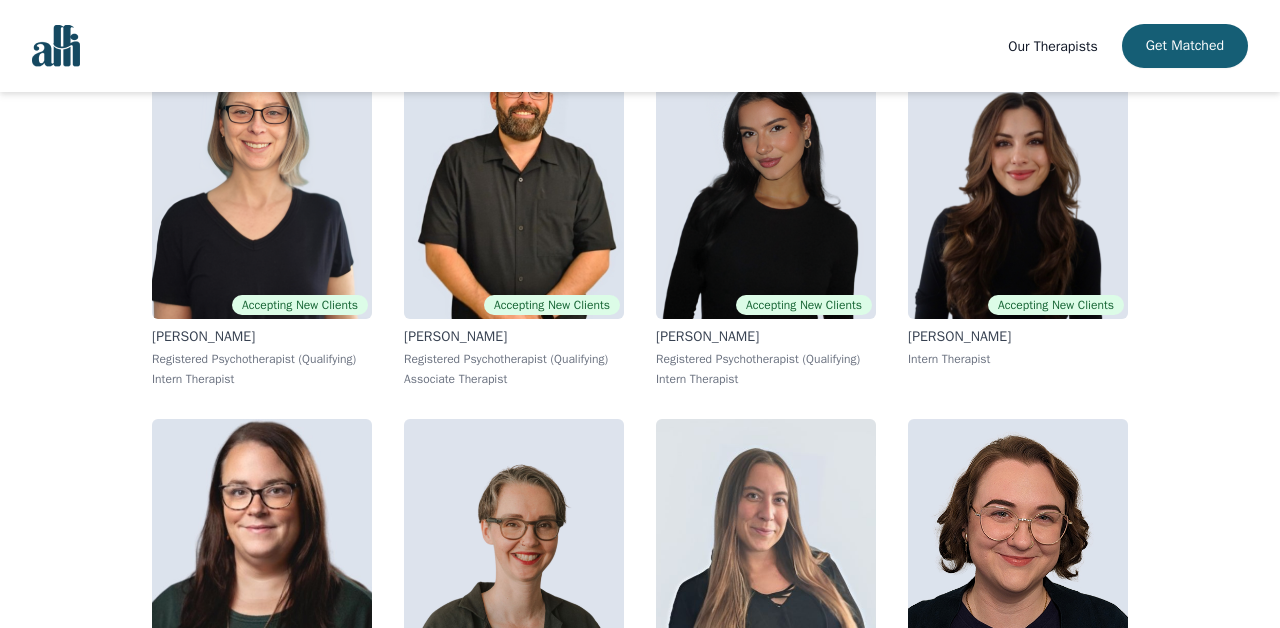 click on "Find the right therapist for you Not sure where to start? Let us help you match with a therapist best suited for your needs. Get Matched  → Filter Therapists Only show therapists accepting new clients Accepting New Clients [PERSON_NAME] Registered Psychotherapist (Qualifying) Intern Therapist [PERSON_NAME] Registered Psychotherapist (Qualifying) Intern Therapist Accepting New Clients [PERSON_NAME] Intern Therapist [PERSON_NAME] Registered Psychotherapist (Qualifying) Intern Therapist Accepting New Clients [PERSON_NAME] Registered Psychotherapist (Qualifying) Associate Therapist Accepting New Clients [PERSON_NAME] Registered Psychotherapist (Qualifying) Intern Therapist Accepting New Clients [PERSON_NAME] Registered Psychotherapist (Qualifying) Intern Therapist Accepting New Clients [PERSON_NAME] Registered Psychotherapist (Qualifying) Intern Therapist Accepting New Clients [PERSON_NAME] Registered Psychotherapist (Qualifying) Intern Therapist Accepting New Clients [PERSON_NAME] [PERSON_NAME]" at bounding box center (640, 6784) 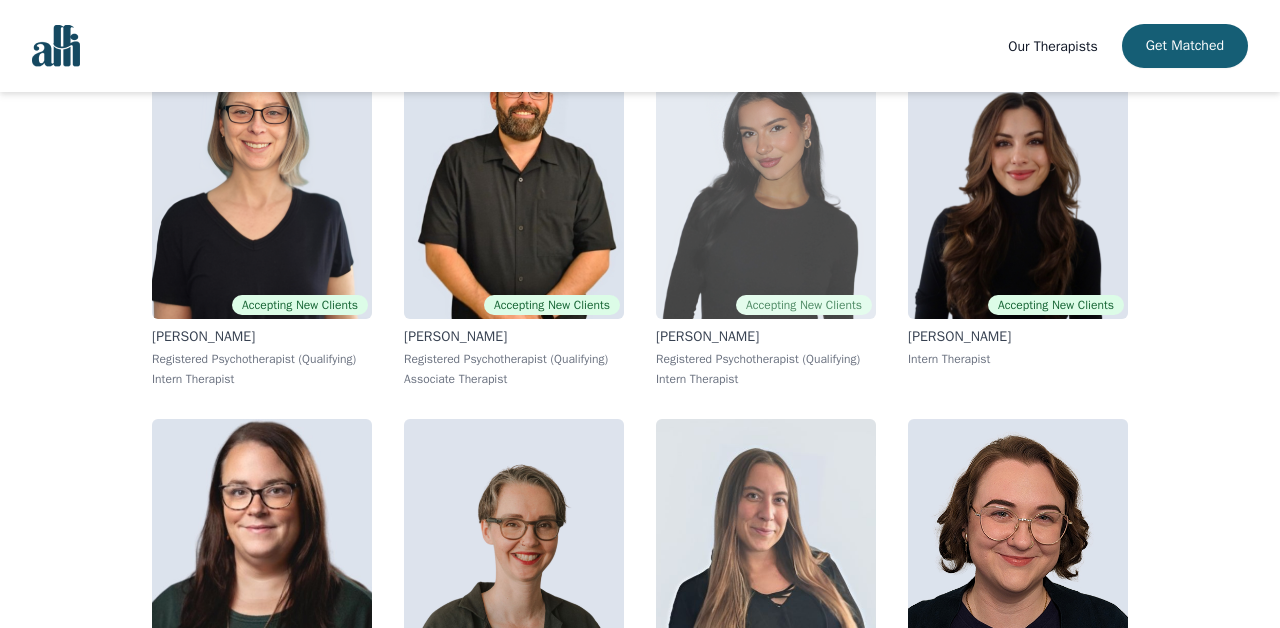 click on "[PERSON_NAME]" at bounding box center (766, 337) 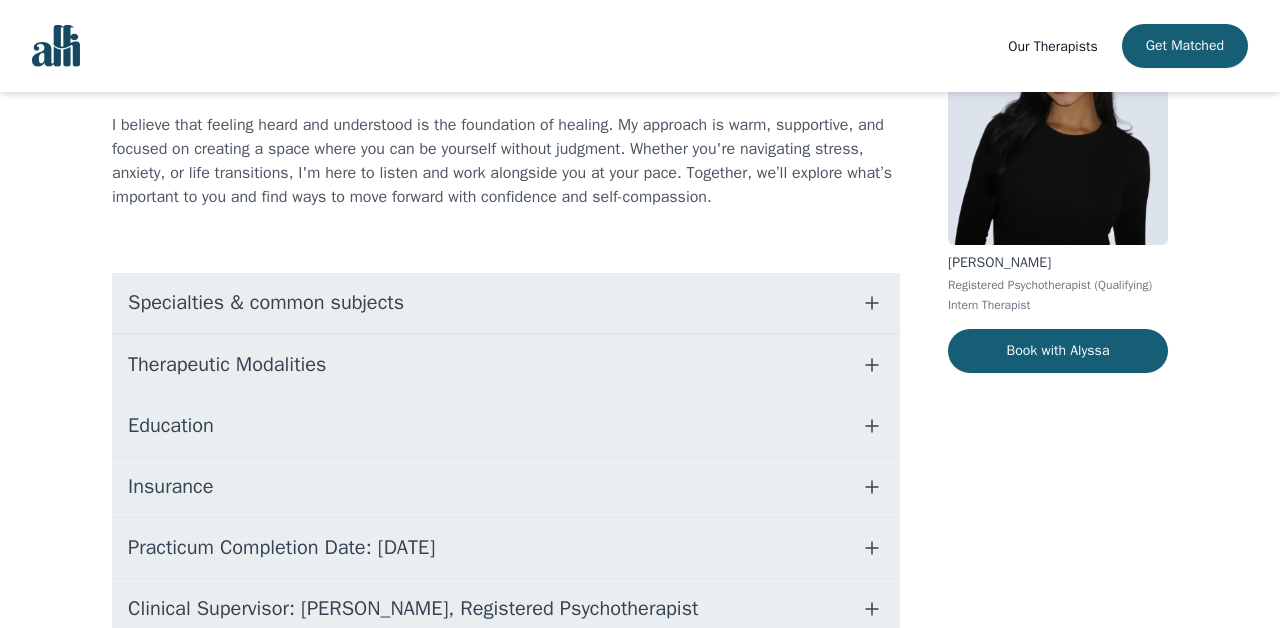 scroll, scrollTop: 208, scrollLeft: 0, axis: vertical 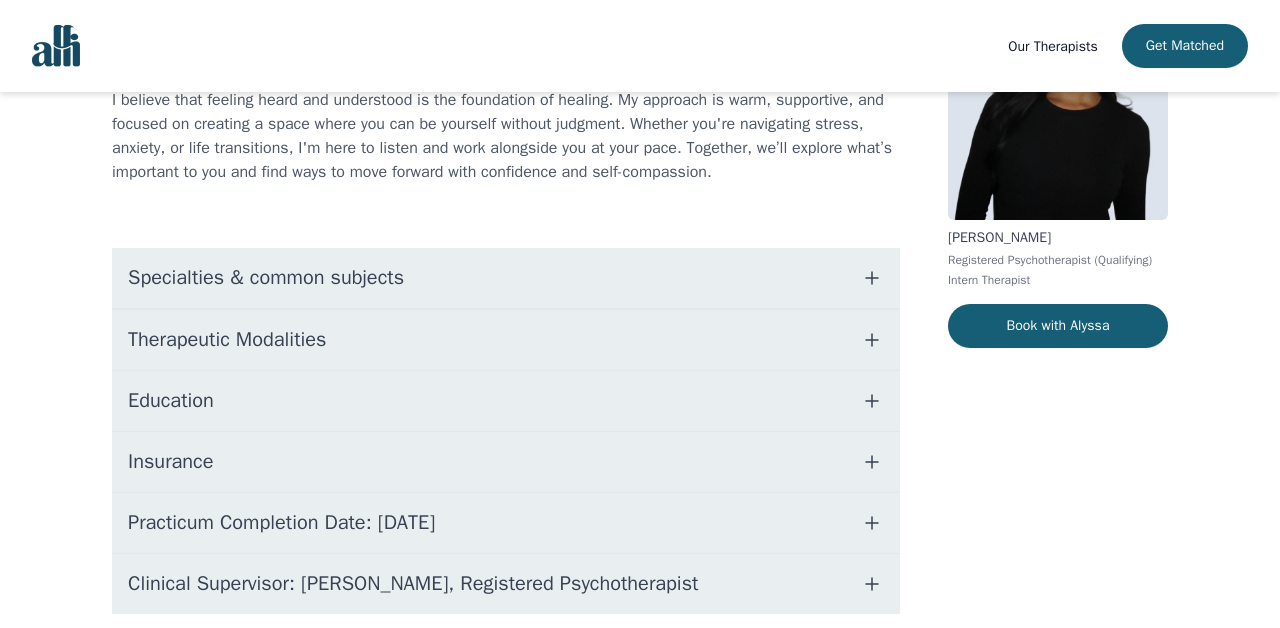 click on "[PERSON_NAME]" at bounding box center (1058, 238) 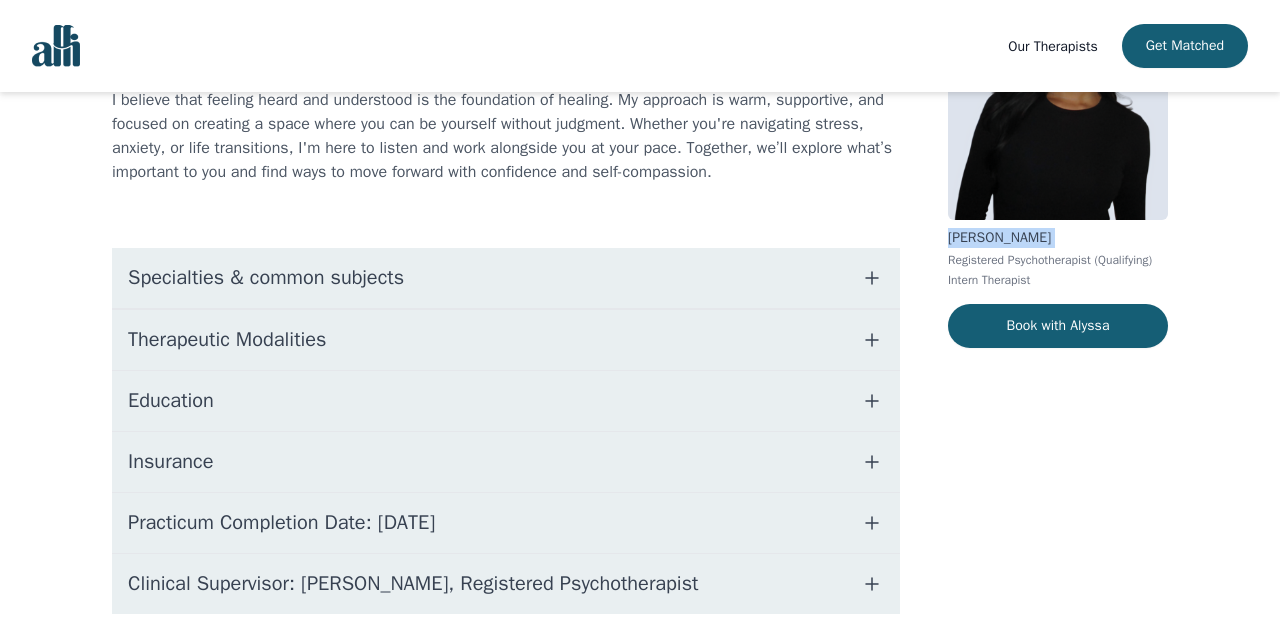 click on "[PERSON_NAME]" at bounding box center (1058, 238) 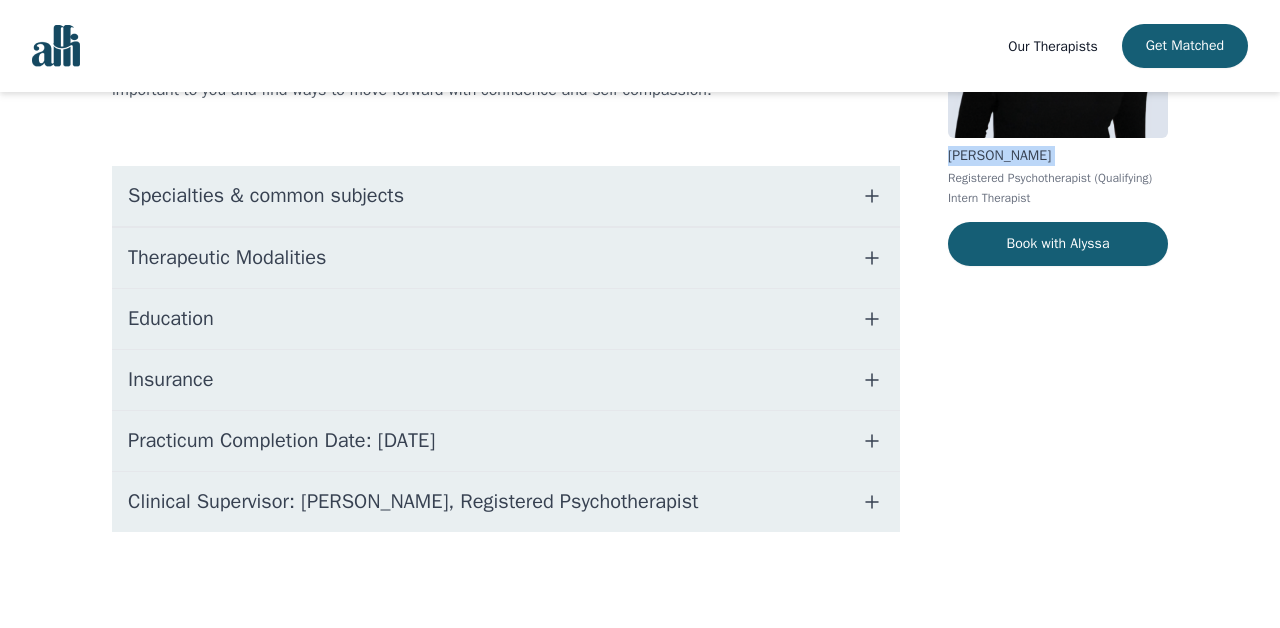 scroll, scrollTop: 345, scrollLeft: 0, axis: vertical 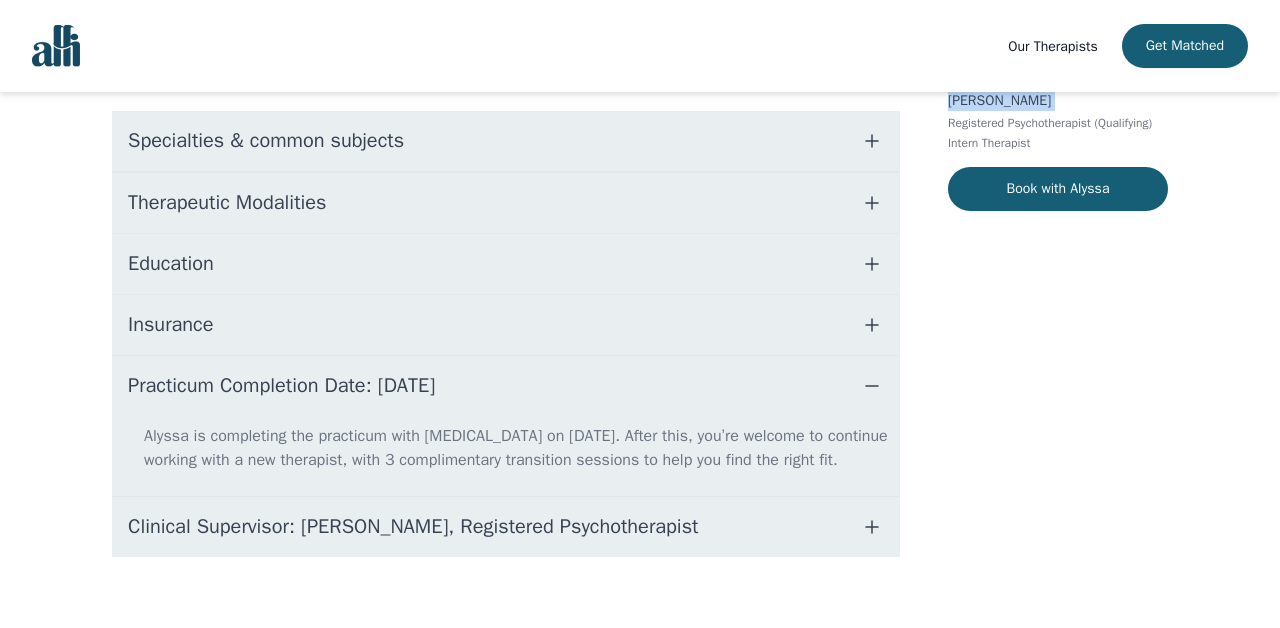 click on "Practicum Completion Date: [DATE]" at bounding box center [506, 386] 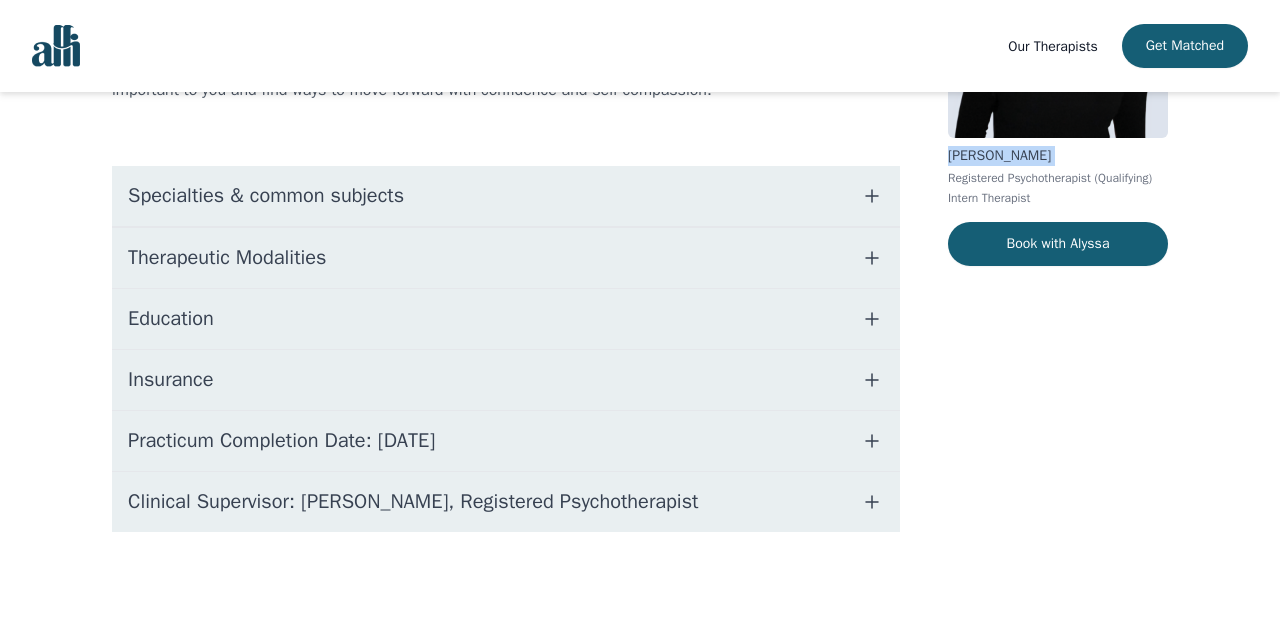click on "Practicum Completion Date: [DATE]" at bounding box center (506, 441) 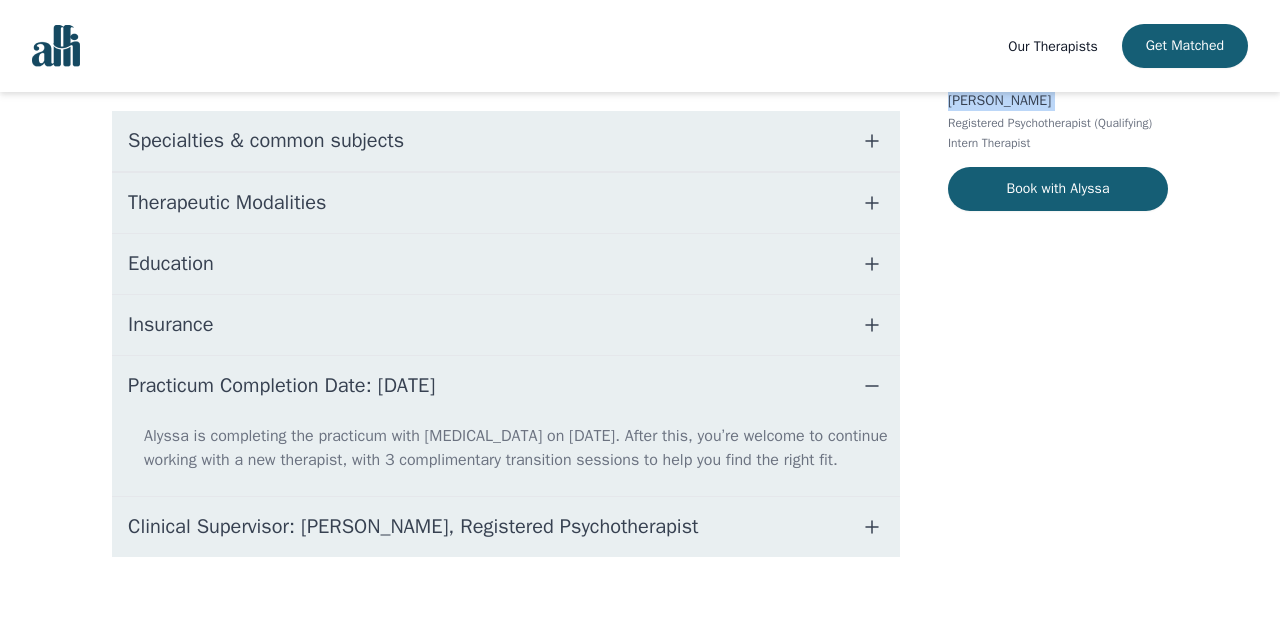click on "Practicum Completion Date: [DATE]" at bounding box center (506, 386) 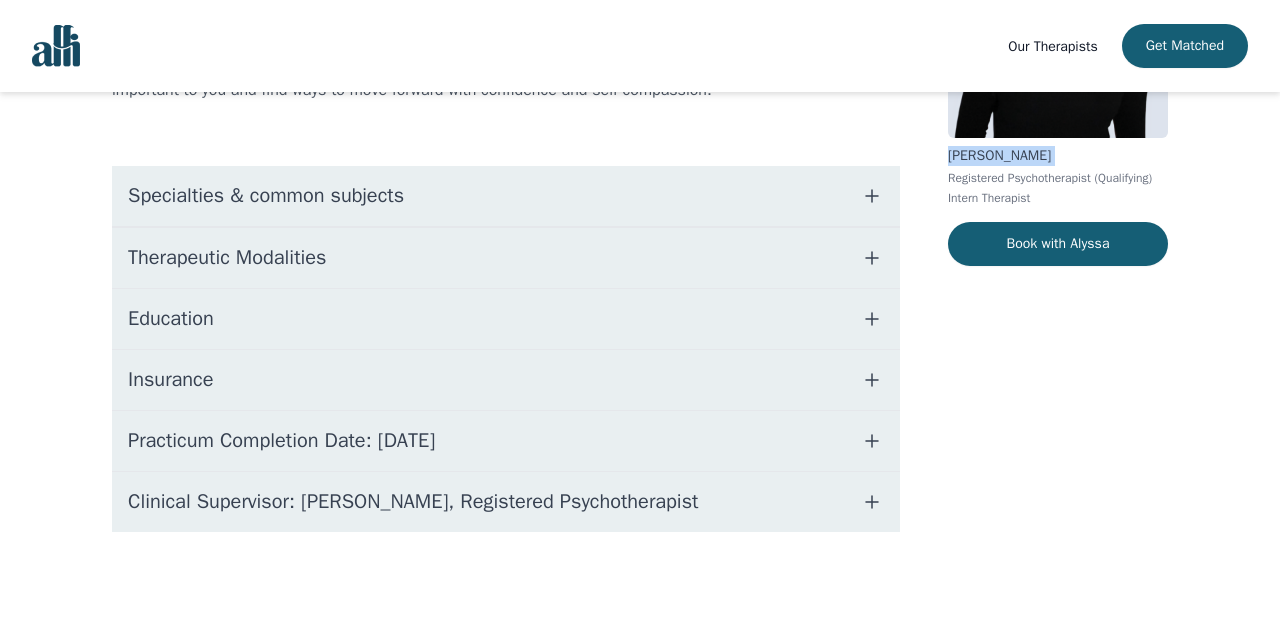 click on "Education" at bounding box center (506, 319) 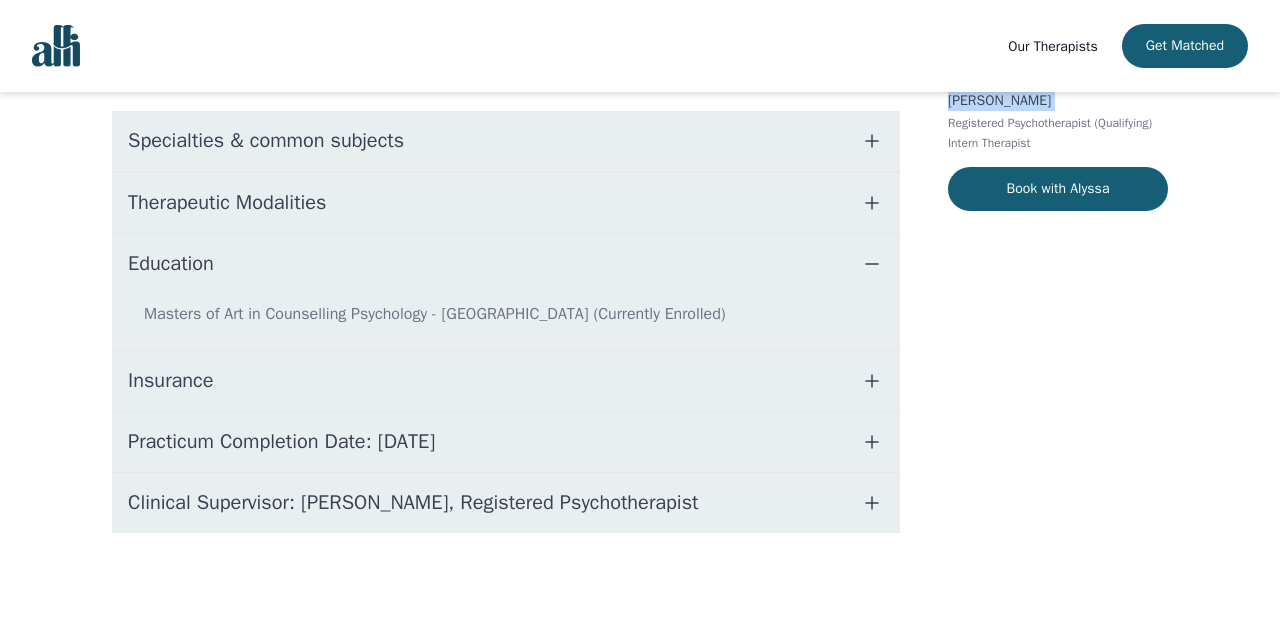 click on "Masters of Art in Counselling Psychology - [GEOGRAPHIC_DATA] (Currently Enrolled)" at bounding box center [506, 322] 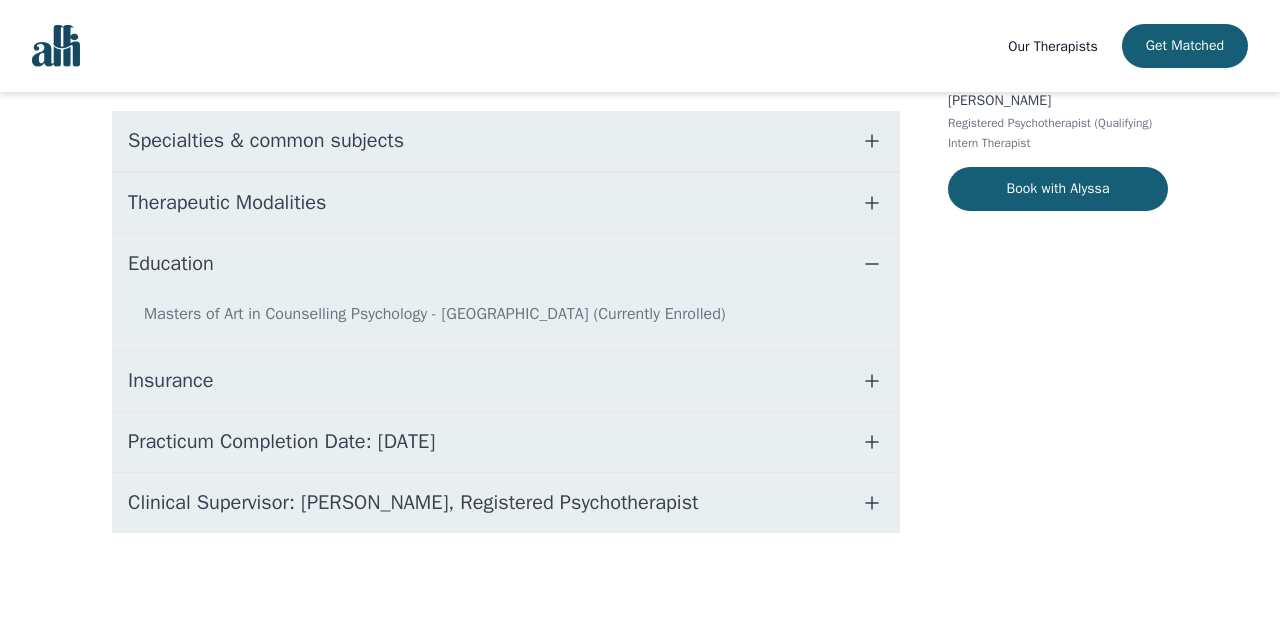 click on "Masters of Art in Counselling Psychology - [GEOGRAPHIC_DATA] (Currently Enrolled)" at bounding box center (506, 322) 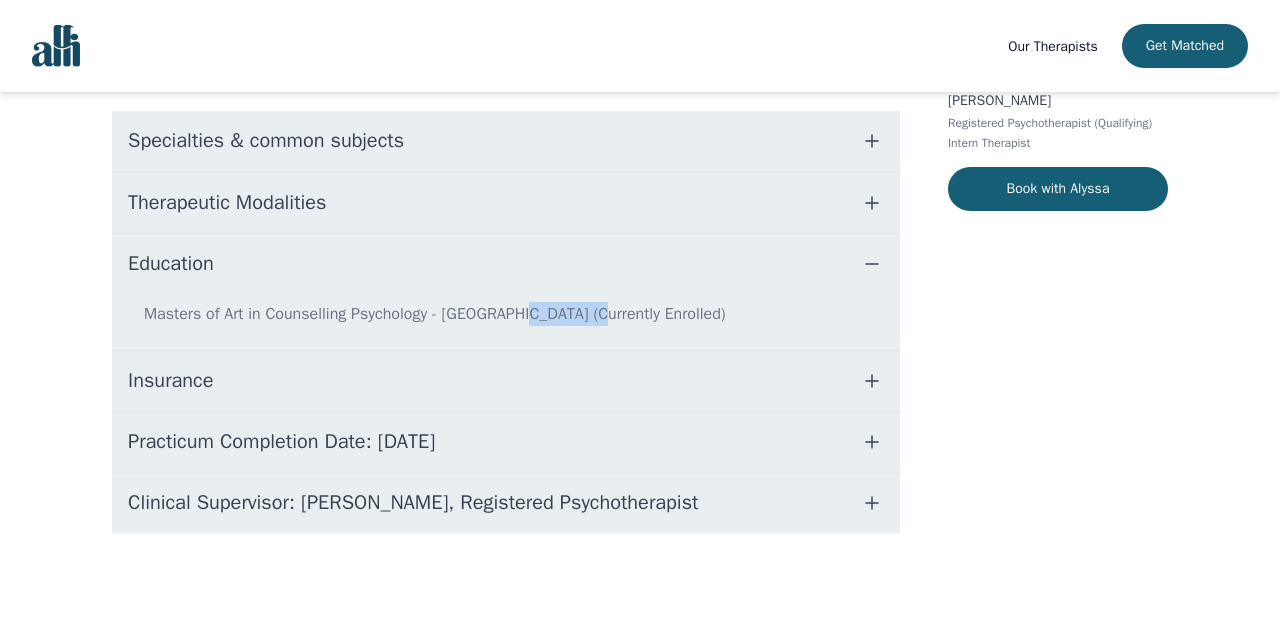 click on "Education" at bounding box center [506, 264] 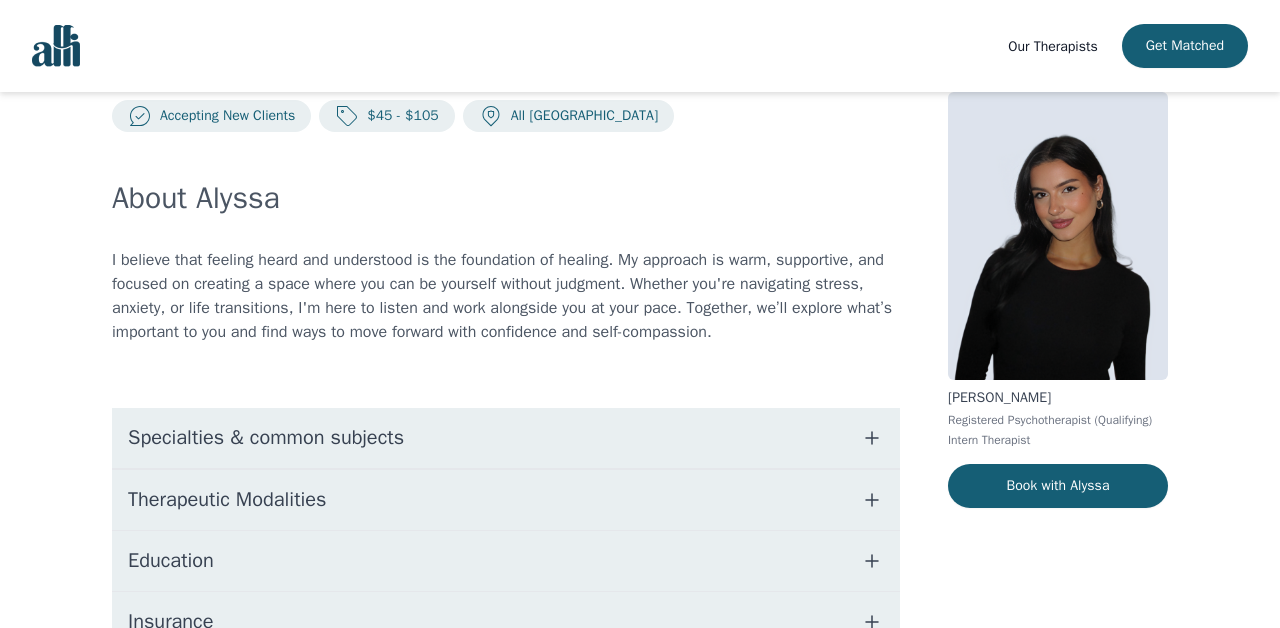 scroll, scrollTop: 13, scrollLeft: 0, axis: vertical 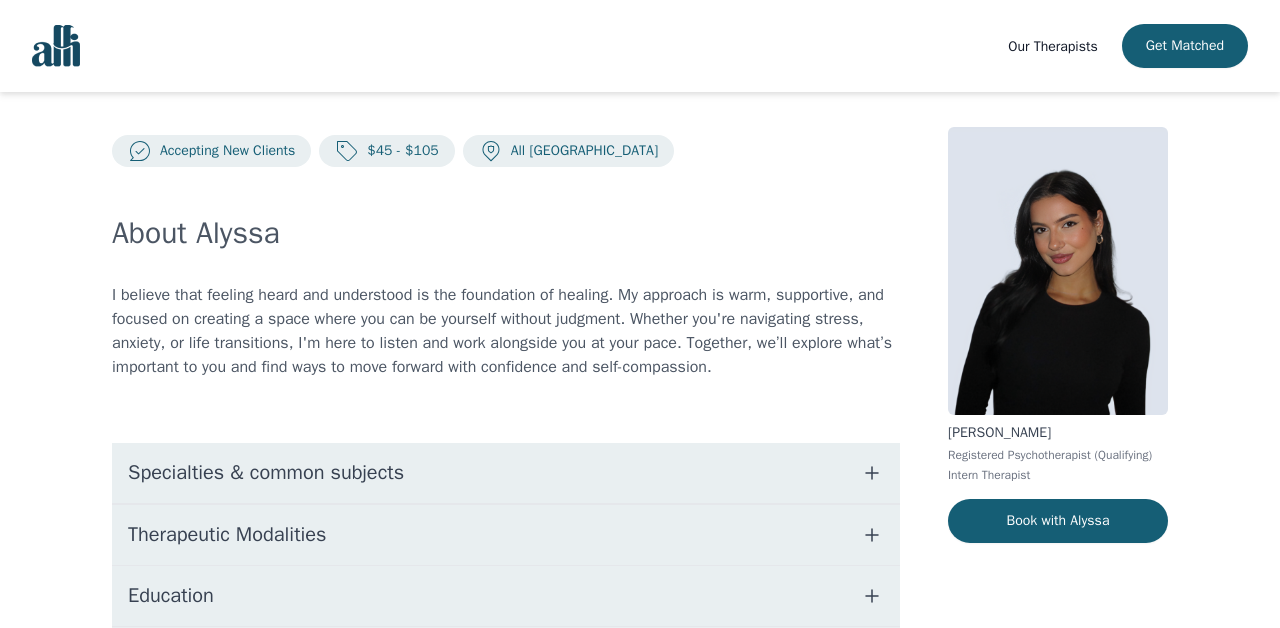drag, startPoint x: 1117, startPoint y: 465, endPoint x: 960, endPoint y: 461, distance: 157.05095 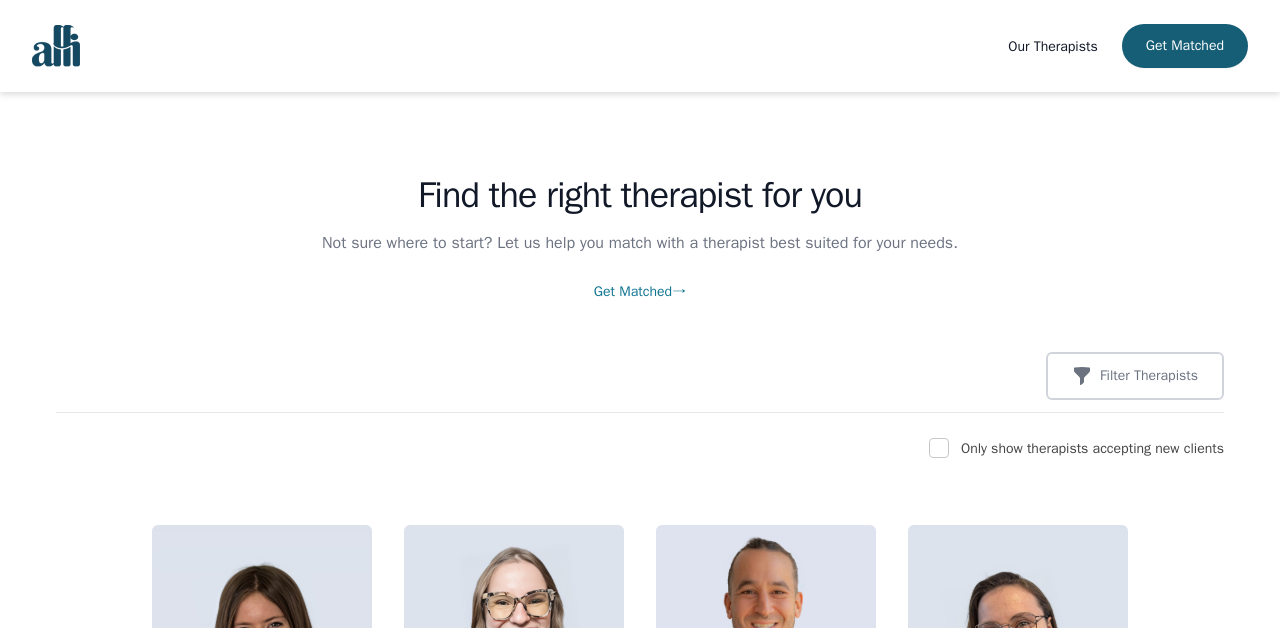 scroll, scrollTop: 345, scrollLeft: 0, axis: vertical 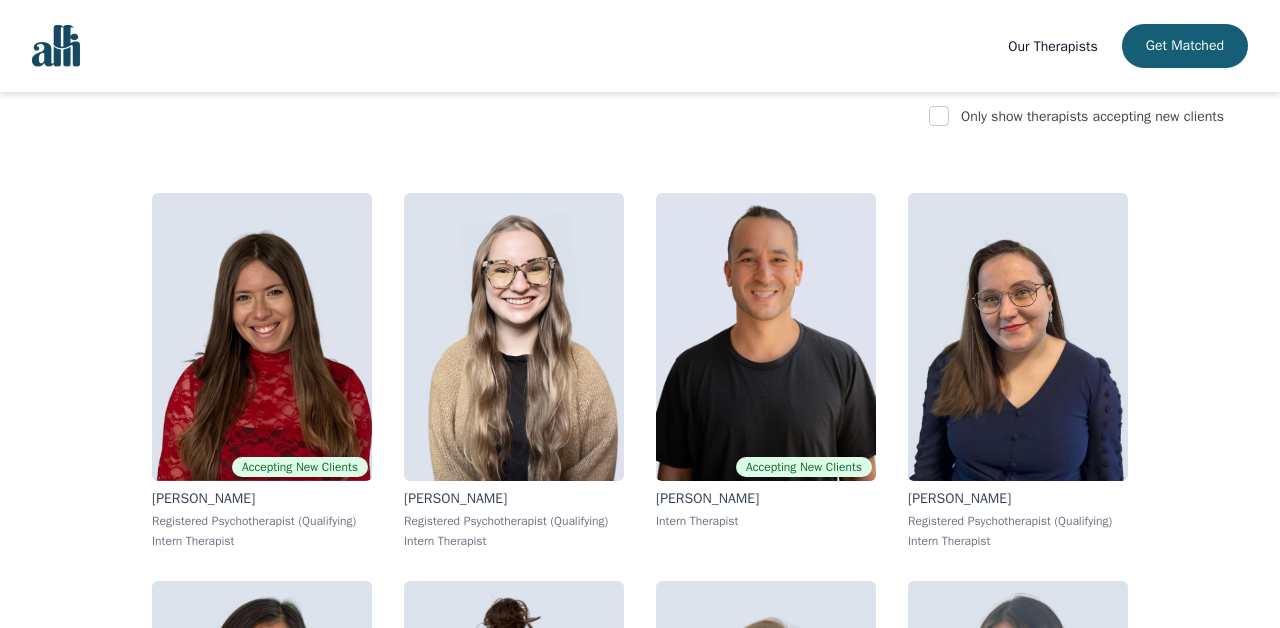 click on "Find the right therapist for you Not sure where to start? Let us help you match with a therapist best suited for your needs. Get Matched  → Filter Therapists Only show therapists accepting new clients Accepting New Clients [PERSON_NAME] Registered Psychotherapist (Qualifying) Intern Therapist [PERSON_NAME] Registered Psychotherapist (Qualifying) Intern Therapist Accepting New Clients [PERSON_NAME] Intern Therapist [PERSON_NAME] Registered Psychotherapist (Qualifying) Intern Therapist Accepting New Clients [PERSON_NAME] Registered Psychotherapist (Qualifying) Associate Therapist Accepting New Clients [PERSON_NAME] Registered Psychotherapist (Qualifying) Intern Therapist Accepting New Clients [PERSON_NAME] Registered Psychotherapist (Qualifying) Intern Therapist Accepting New Clients [PERSON_NAME] Registered Psychotherapist (Qualifying) Intern Therapist Accepting New Clients [PERSON_NAME] Registered Psychotherapist (Qualifying) Intern Therapist Accepting New Clients [PERSON_NAME] [PERSON_NAME]" at bounding box center [640, 7770] 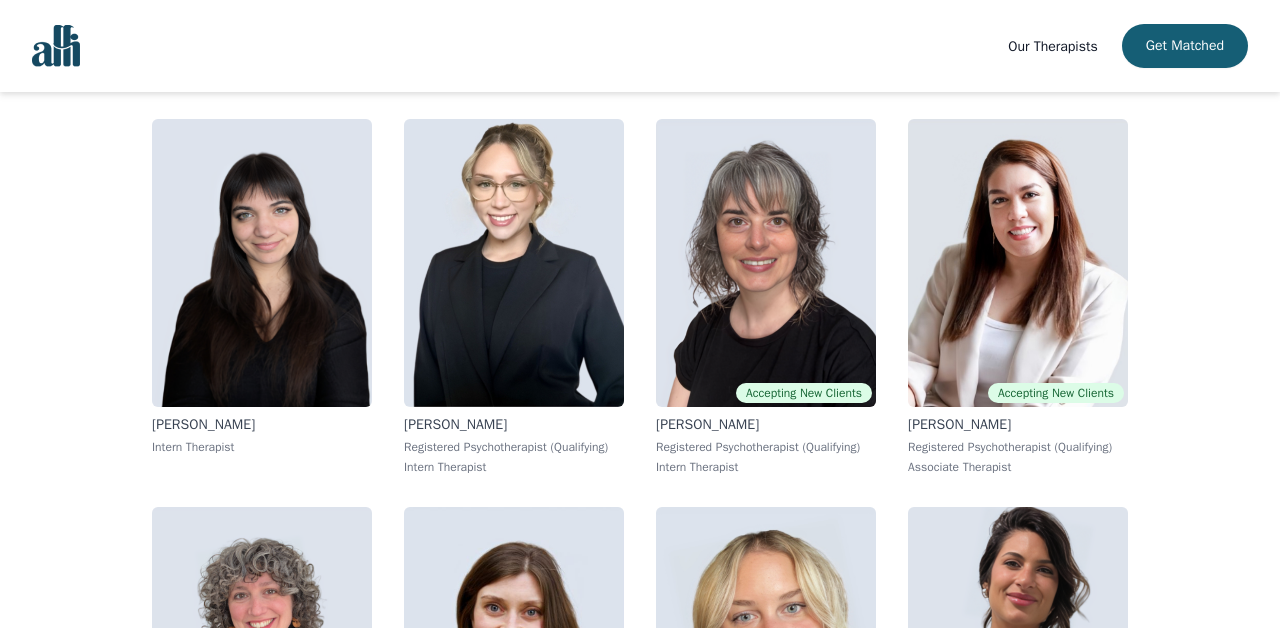 scroll, scrollTop: 2241, scrollLeft: 0, axis: vertical 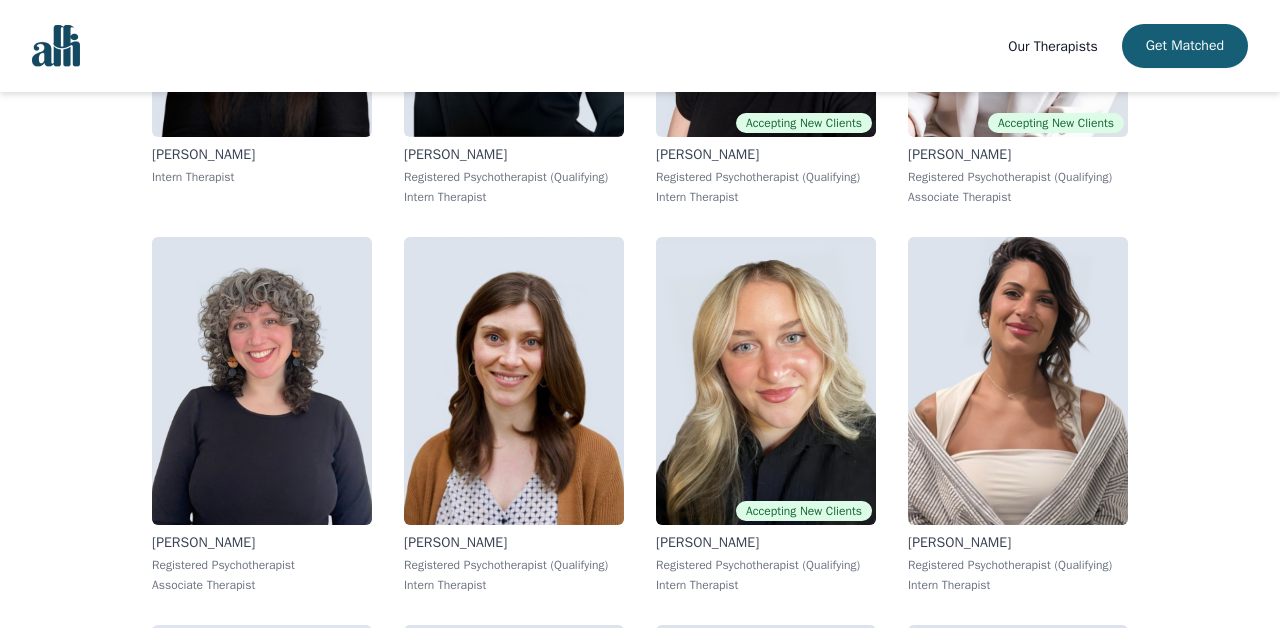 click on "Find the right therapist for you Not sure where to start? Let us help you match with a therapist best suited for your needs. Get Matched  → Filter Therapists Only show therapists accepting new clients Accepting New Clients [PERSON_NAME] Registered Psychotherapist (Qualifying) Intern Therapist [PERSON_NAME] Registered Psychotherapist (Qualifying) Intern Therapist Accepting New Clients [PERSON_NAME] Intern Therapist [PERSON_NAME] Registered Psychotherapist (Qualifying) Intern Therapist Accepting New Clients [PERSON_NAME] Registered Psychotherapist (Qualifying) Associate Therapist Accepting New Clients [PERSON_NAME] Registered Psychotherapist (Qualifying) Intern Therapist Accepting New Clients [PERSON_NAME] Registered Psychotherapist (Qualifying) Intern Therapist Accepting New Clients [PERSON_NAME] Registered Psychotherapist (Qualifying) Intern Therapist Accepting New Clients [PERSON_NAME] Registered Psychotherapist (Qualifying) Intern Therapist Accepting New Clients [PERSON_NAME] [PERSON_NAME]" at bounding box center (640, 5826) 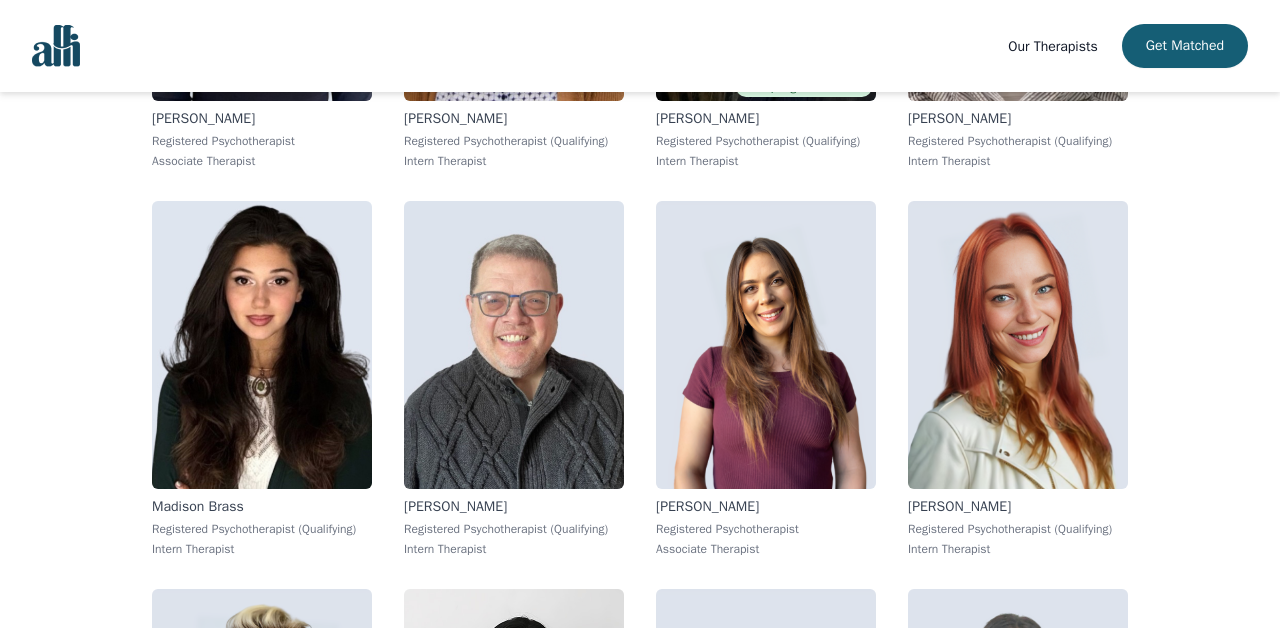 scroll, scrollTop: 2528, scrollLeft: 0, axis: vertical 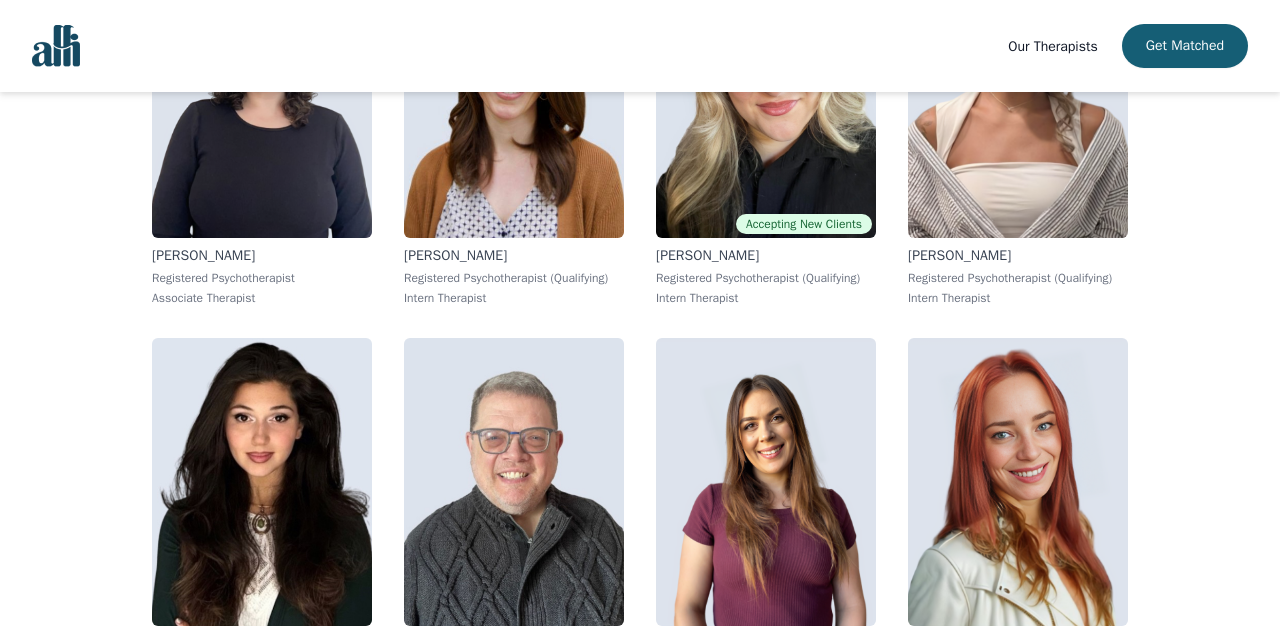 click on "Find the right therapist for you Not sure where to start? Let us help you match with a therapist best suited for your needs. Get Matched  → Filter Therapists Only show therapists accepting new clients Accepting New Clients [PERSON_NAME] Registered Psychotherapist (Qualifying) Intern Therapist [PERSON_NAME] Registered Psychotherapist (Qualifying) Intern Therapist Accepting New Clients [PERSON_NAME] Intern Therapist [PERSON_NAME] Registered Psychotherapist (Qualifying) Intern Therapist Accepting New Clients [PERSON_NAME] Registered Psychotherapist (Qualifying) Associate Therapist Accepting New Clients [PERSON_NAME] Registered Psychotherapist (Qualifying) Intern Therapist Accepting New Clients [PERSON_NAME] Registered Psychotherapist (Qualifying) Intern Therapist Accepting New Clients [PERSON_NAME] Registered Psychotherapist (Qualifying) Intern Therapist Accepting New Clients [PERSON_NAME] Registered Psychotherapist (Qualifying) Intern Therapist Accepting New Clients [PERSON_NAME] [PERSON_NAME]" at bounding box center [640, 5539] 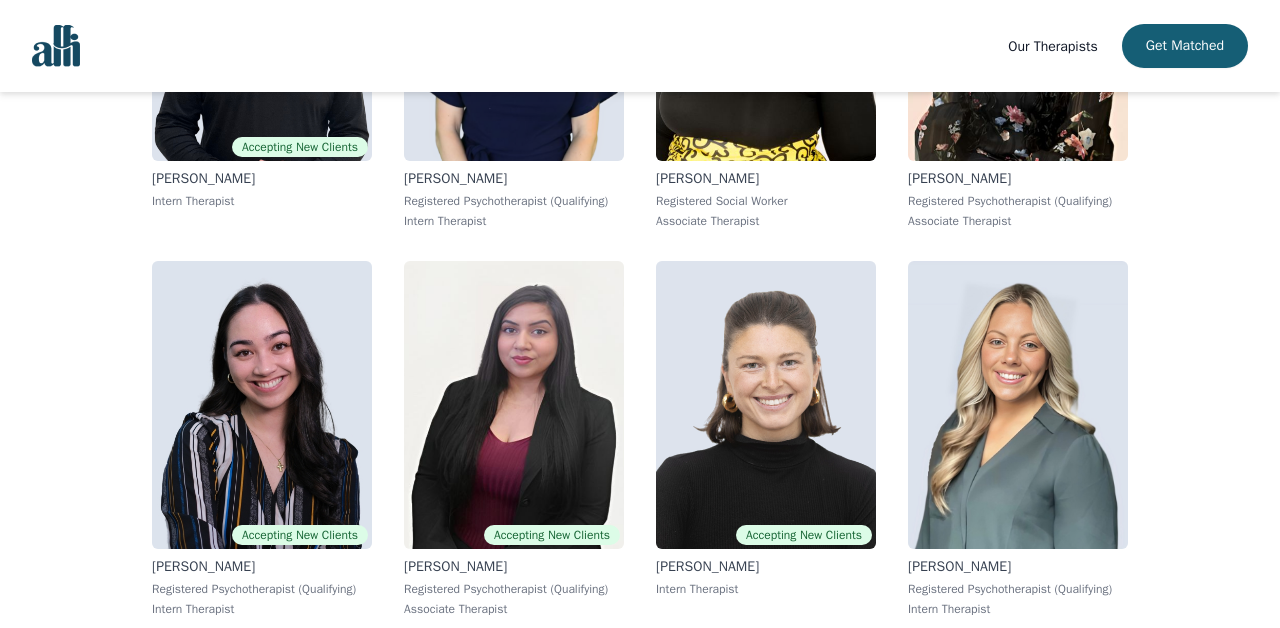 scroll, scrollTop: 4088, scrollLeft: 0, axis: vertical 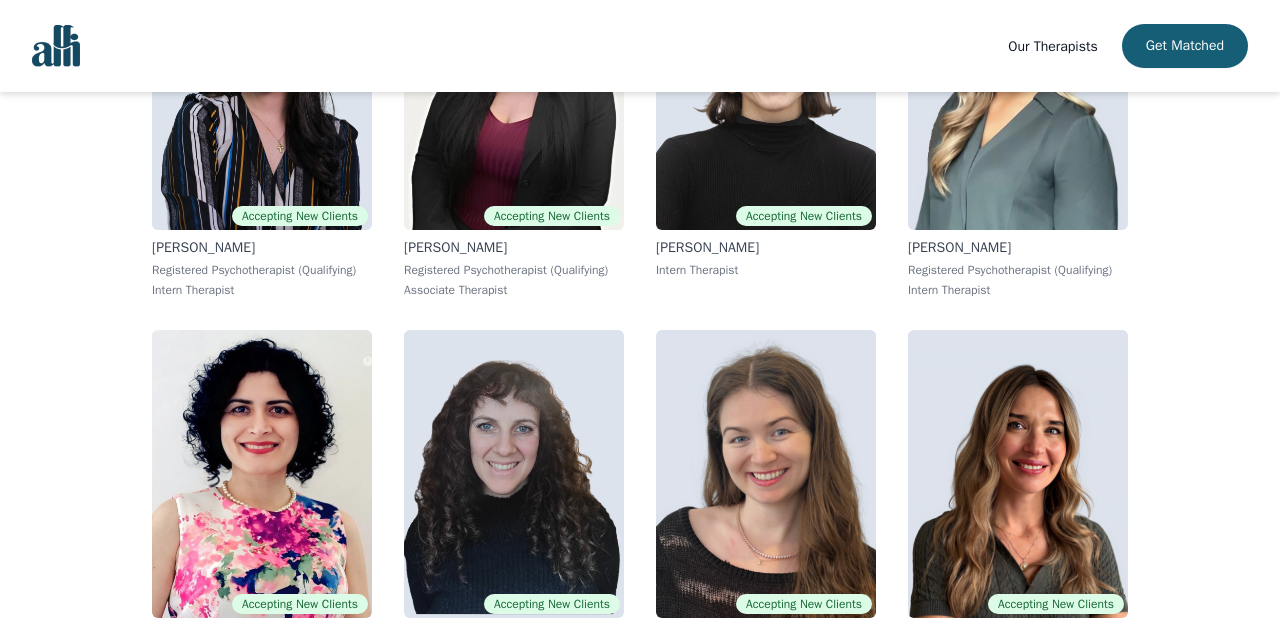 click on "Find the right therapist for you Not sure where to start? Let us help you match with a therapist best suited for your needs. Get Matched  → Filter Therapists Only show therapists accepting new clients Accepting New Clients [PERSON_NAME] Registered Psychotherapist (Qualifying) Intern Therapist [PERSON_NAME] Registered Psychotherapist (Qualifying) Intern Therapist Accepting New Clients [PERSON_NAME] Intern Therapist [PERSON_NAME] Registered Psychotherapist (Qualifying) Intern Therapist Accepting New Clients [PERSON_NAME] Registered Psychotherapist (Qualifying) Associate Therapist Accepting New Clients [PERSON_NAME] Registered Psychotherapist (Qualifying) Intern Therapist Accepting New Clients [PERSON_NAME] Registered Psychotherapist (Qualifying) Intern Therapist Accepting New Clients [PERSON_NAME] Registered Psychotherapist (Qualifying) Intern Therapist Accepting New Clients [PERSON_NAME] Registered Psychotherapist (Qualifying) Intern Therapist Accepting New Clients [PERSON_NAME] [PERSON_NAME]" at bounding box center (640, 3979) 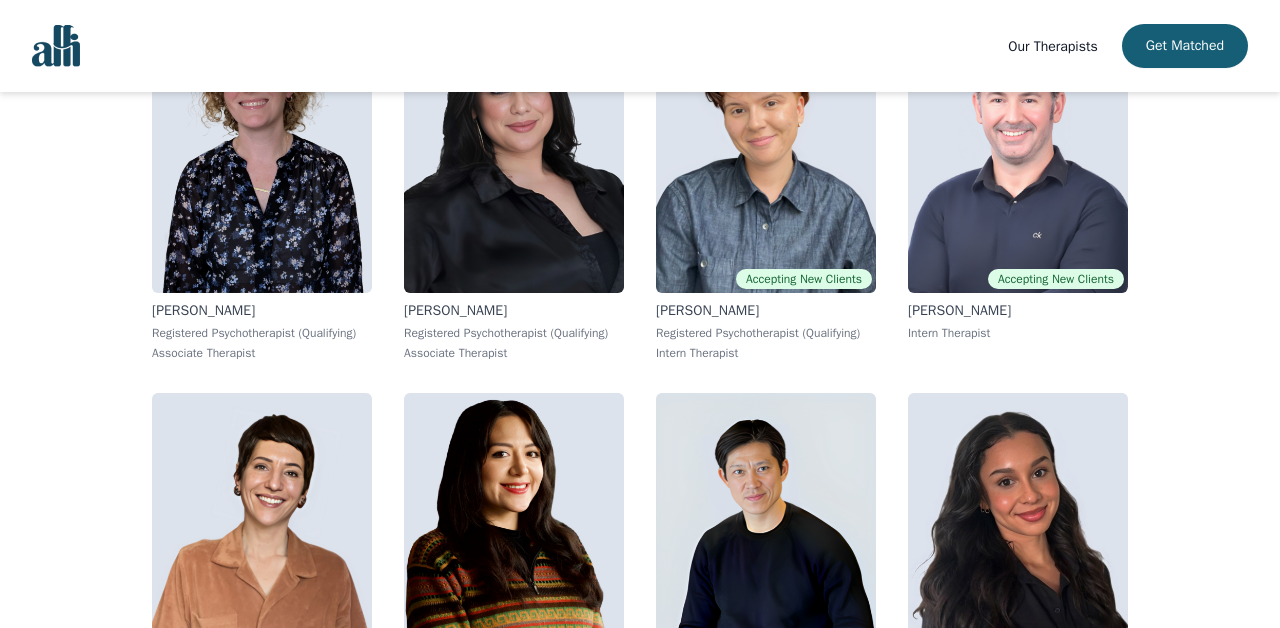 scroll, scrollTop: 4969, scrollLeft: 0, axis: vertical 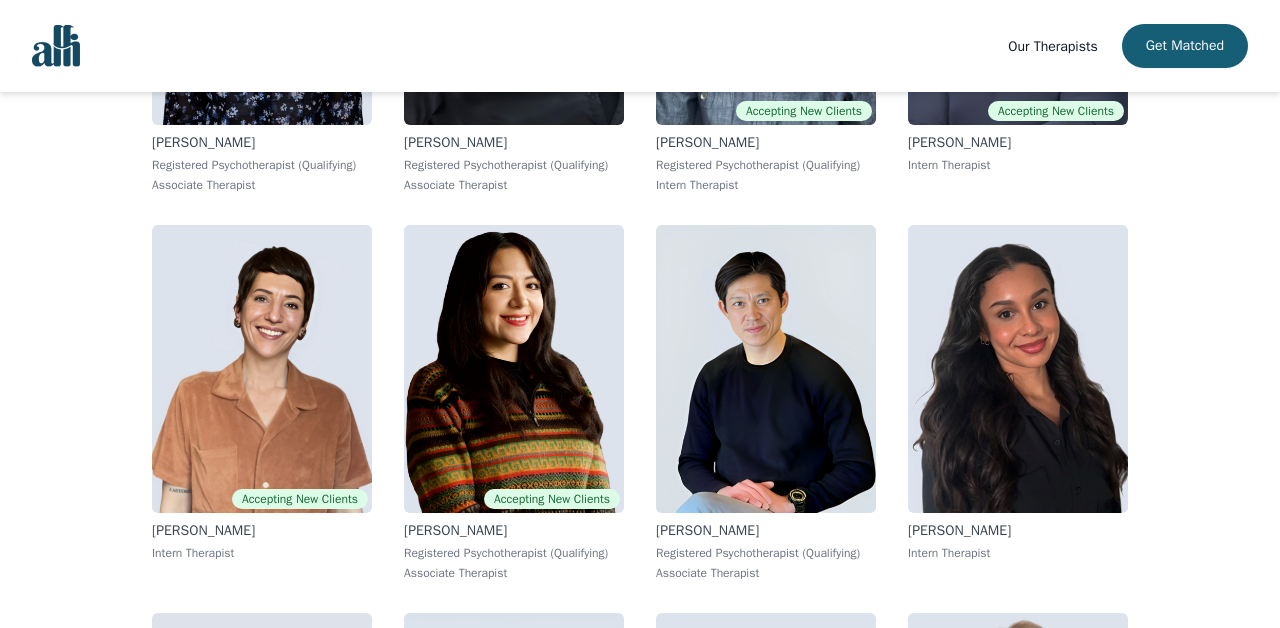 click on "Find the right therapist for you Not sure where to start? Let us help you match with a therapist best suited for your needs. Get Matched  → Filter Therapists Only show therapists accepting new clients Accepting New Clients [PERSON_NAME] Registered Psychotherapist (Qualifying) Intern Therapist [PERSON_NAME] Registered Psychotherapist (Qualifying) Intern Therapist Accepting New Clients [PERSON_NAME] Intern Therapist [PERSON_NAME] Registered Psychotherapist (Qualifying) Intern Therapist Accepting New Clients [PERSON_NAME] Registered Psychotherapist (Qualifying) Associate Therapist Accepting New Clients [PERSON_NAME] Registered Psychotherapist (Qualifying) Intern Therapist Accepting New Clients [PERSON_NAME] Registered Psychotherapist (Qualifying) Intern Therapist Accepting New Clients [PERSON_NAME] Registered Psychotherapist (Qualifying) Intern Therapist Accepting New Clients [PERSON_NAME] Registered Psychotherapist (Qualifying) Intern Therapist Accepting New Clients [PERSON_NAME] [PERSON_NAME]" at bounding box center (640, 3098) 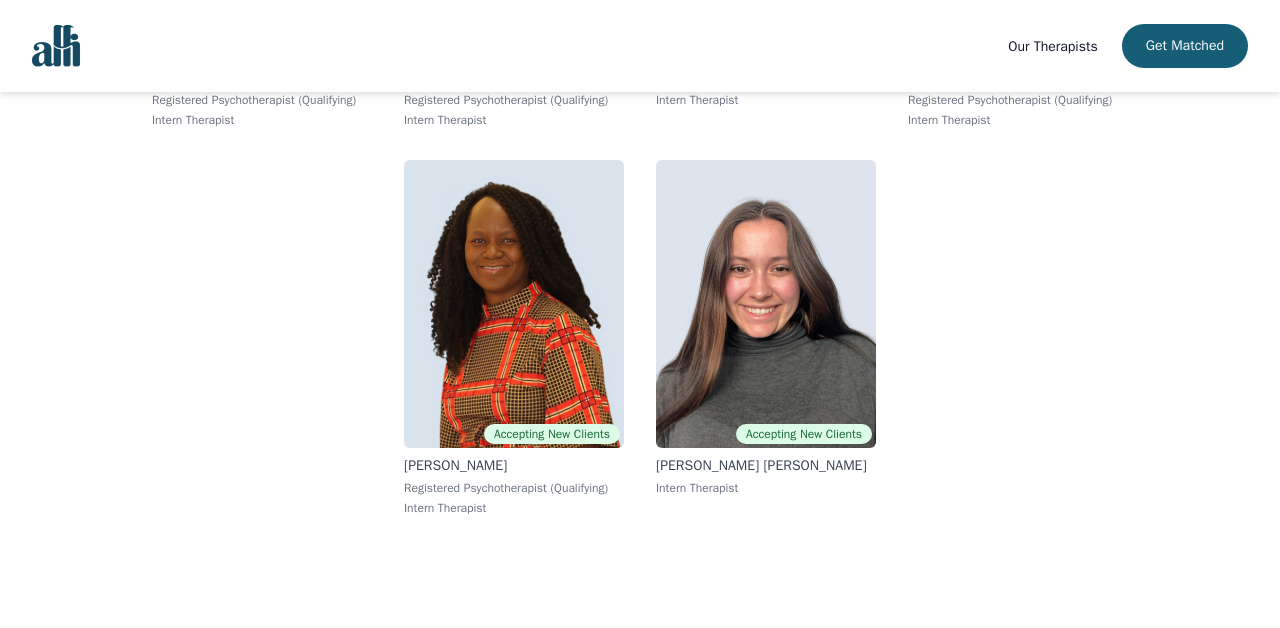 scroll, scrollTop: 16518, scrollLeft: 0, axis: vertical 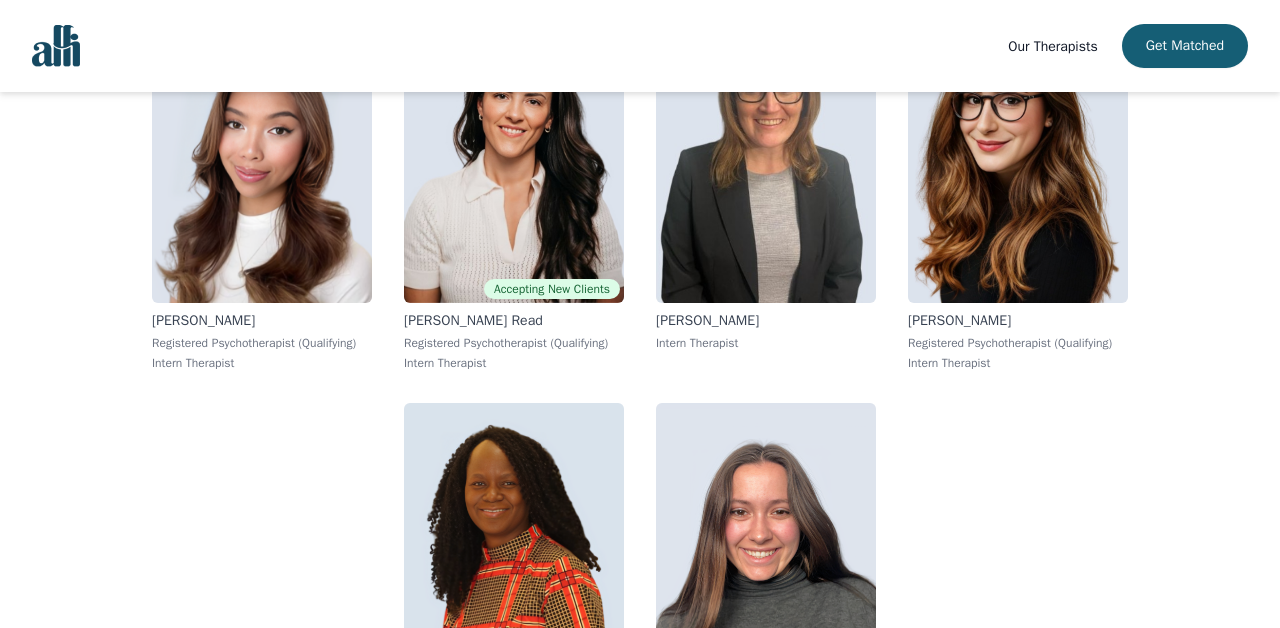 click on "Find the right therapist for you Not sure where to start? Let us help you match with a therapist best suited for your needs. Get Matched  → Filter Therapists Only show therapists accepting new clients Accepting New Clients [PERSON_NAME] Registered Psychotherapist (Qualifying) Intern Therapist [PERSON_NAME] Registered Psychotherapist (Qualifying) Intern Therapist Accepting New Clients [PERSON_NAME] Intern Therapist [PERSON_NAME] Registered Psychotherapist (Qualifying) Intern Therapist Accepting New Clients [PERSON_NAME] Registered Psychotherapist (Qualifying) Associate Therapist Accepting New Clients [PERSON_NAME] Registered Psychotherapist (Qualifying) Intern Therapist Accepting New Clients [PERSON_NAME] Registered Psychotherapist (Qualifying) Intern Therapist Accepting New Clients [PERSON_NAME] Registered Psychotherapist (Qualifying) Intern Therapist Accepting New Clients [PERSON_NAME] Registered Psychotherapist (Qualifying) Intern Therapist Accepting New Clients [PERSON_NAME] [PERSON_NAME]" at bounding box center [640, -7200] 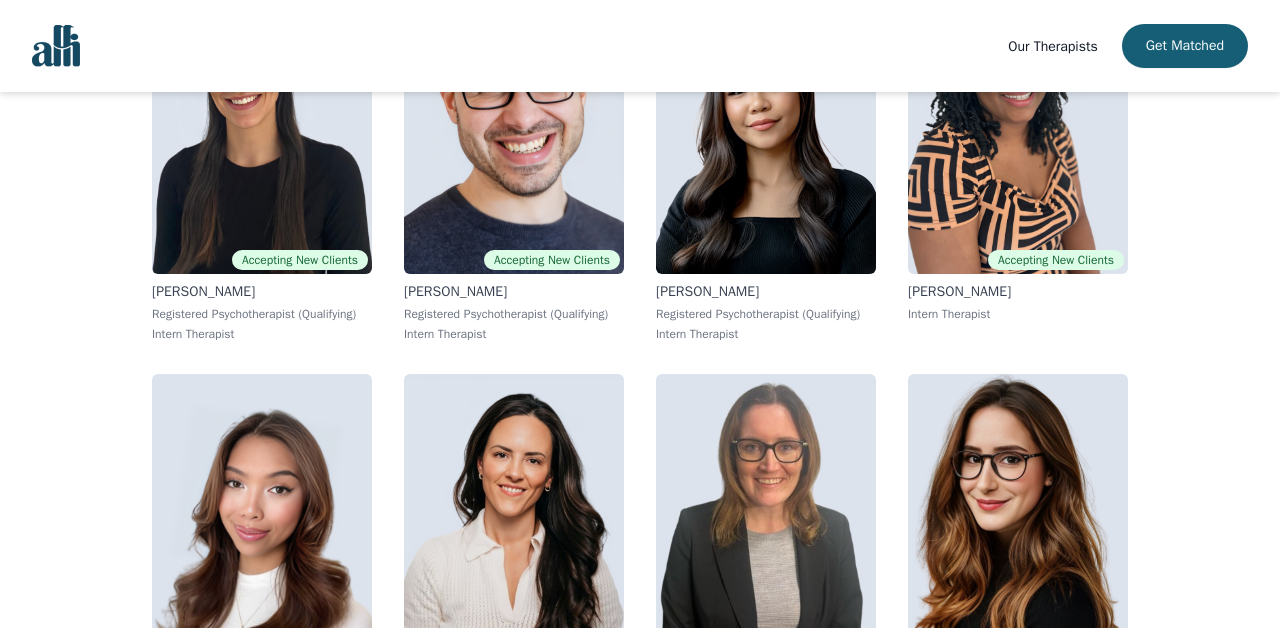 scroll, scrollTop: 14861, scrollLeft: 0, axis: vertical 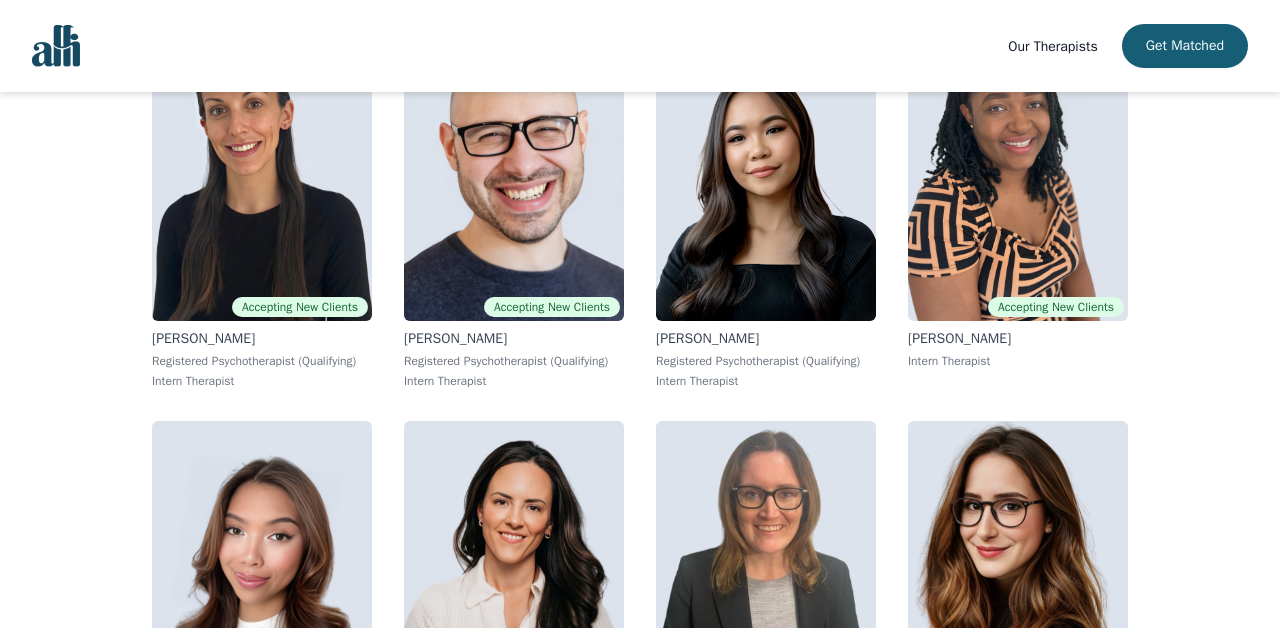click on "Find the right therapist for you Not sure where to start? Let us help you match with a therapist best suited for your needs. Get Matched  → Filter Therapists Only show therapists accepting new clients Accepting New Clients [PERSON_NAME] Registered Psychotherapist (Qualifying) Intern Therapist [PERSON_NAME] Registered Psychotherapist (Qualifying) Intern Therapist Accepting New Clients [PERSON_NAME] Intern Therapist [PERSON_NAME] Registered Psychotherapist (Qualifying) Intern Therapist Accepting New Clients [PERSON_NAME] Registered Psychotherapist (Qualifying) Associate Therapist Accepting New Clients [PERSON_NAME] Registered Psychotherapist (Qualifying) Intern Therapist Accepting New Clients [PERSON_NAME] Registered Psychotherapist (Qualifying) Intern Therapist Accepting New Clients [PERSON_NAME] Registered Psychotherapist (Qualifying) Intern Therapist Accepting New Clients [PERSON_NAME] Registered Psychotherapist (Qualifying) Intern Therapist Accepting New Clients [PERSON_NAME] [PERSON_NAME]" at bounding box center (640, -6794) 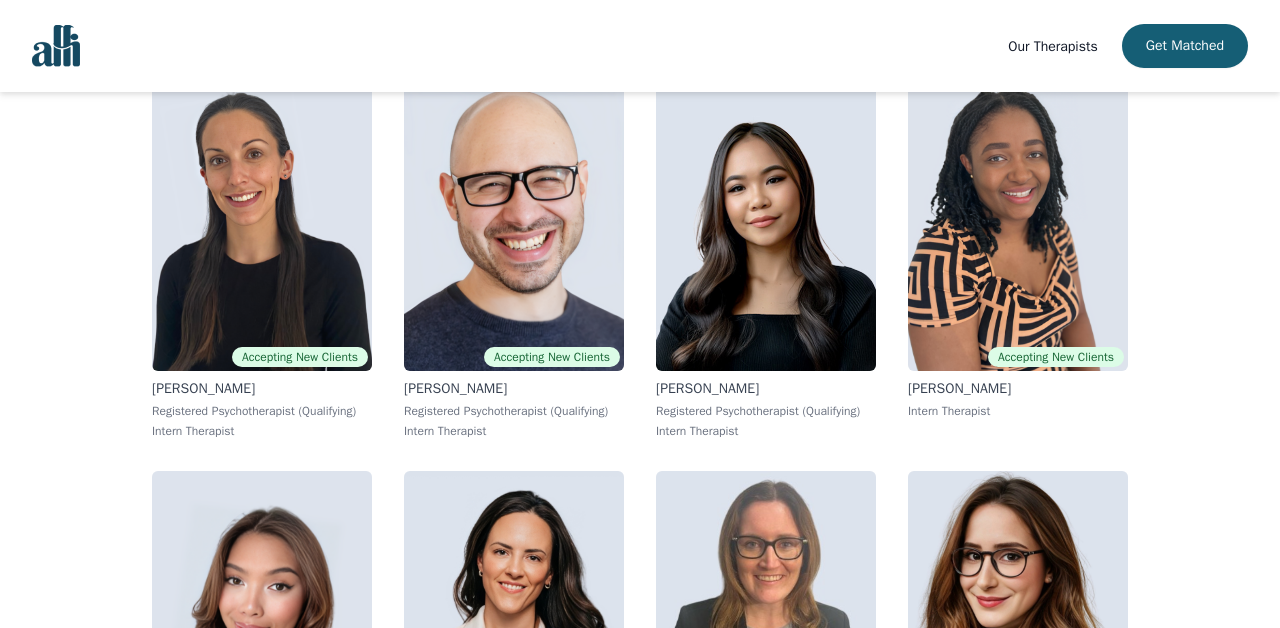 scroll, scrollTop: 14850, scrollLeft: 0, axis: vertical 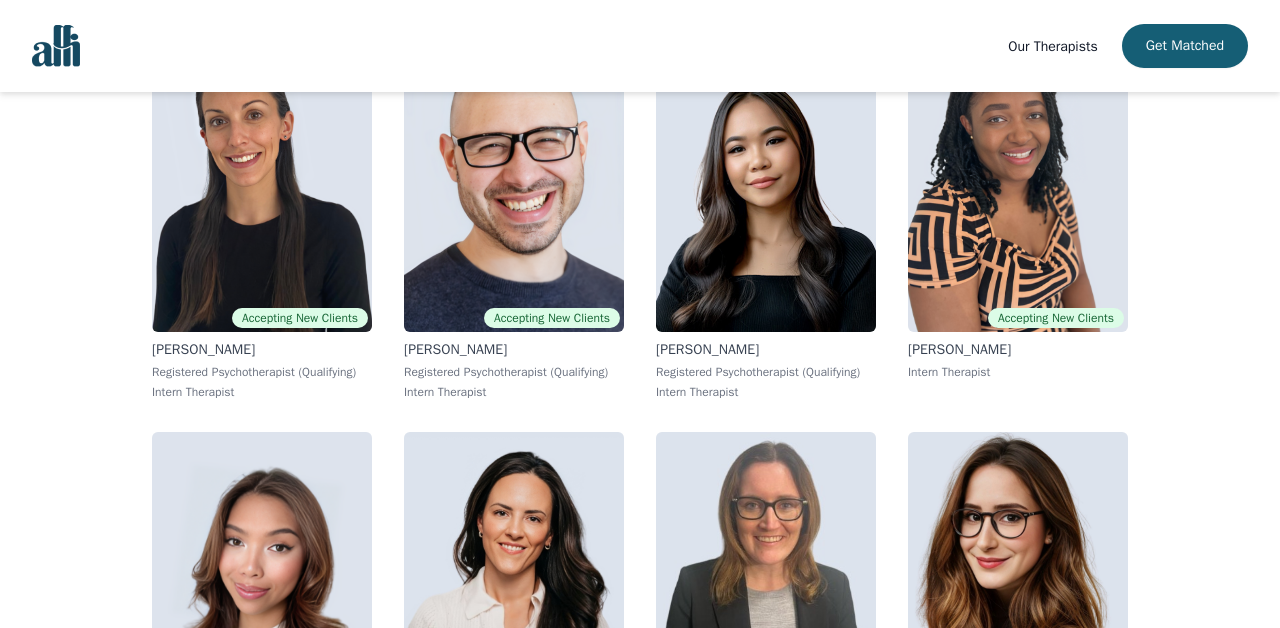 click at bounding box center [1018, -588] 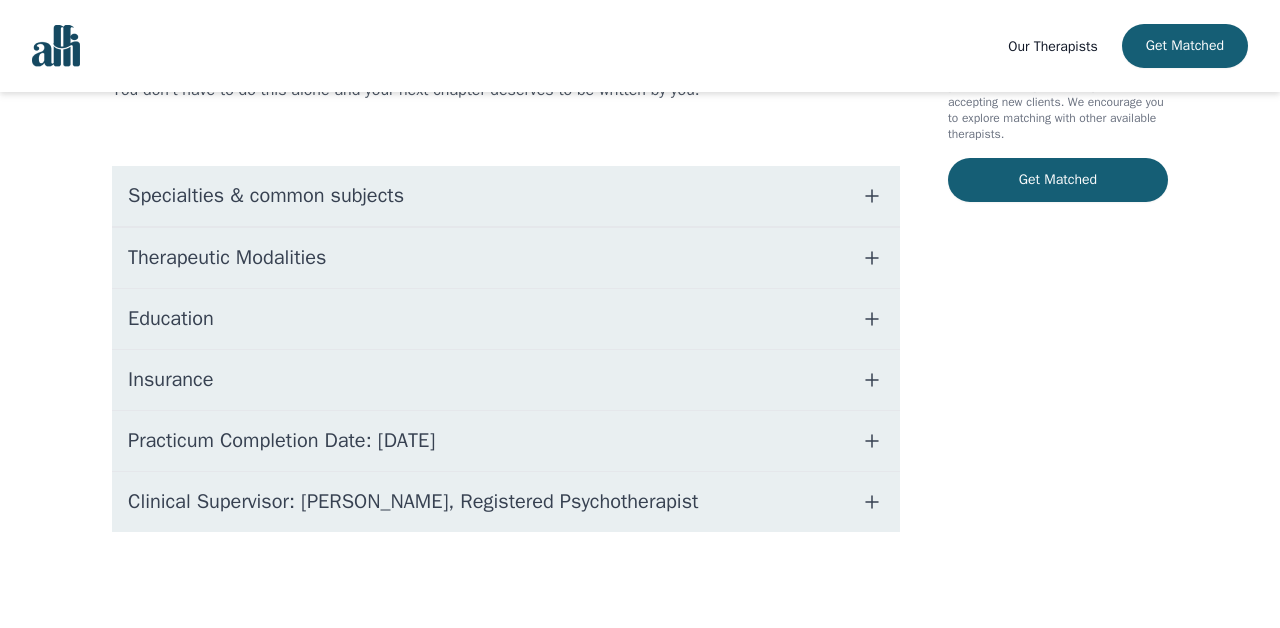 scroll, scrollTop: 0, scrollLeft: 0, axis: both 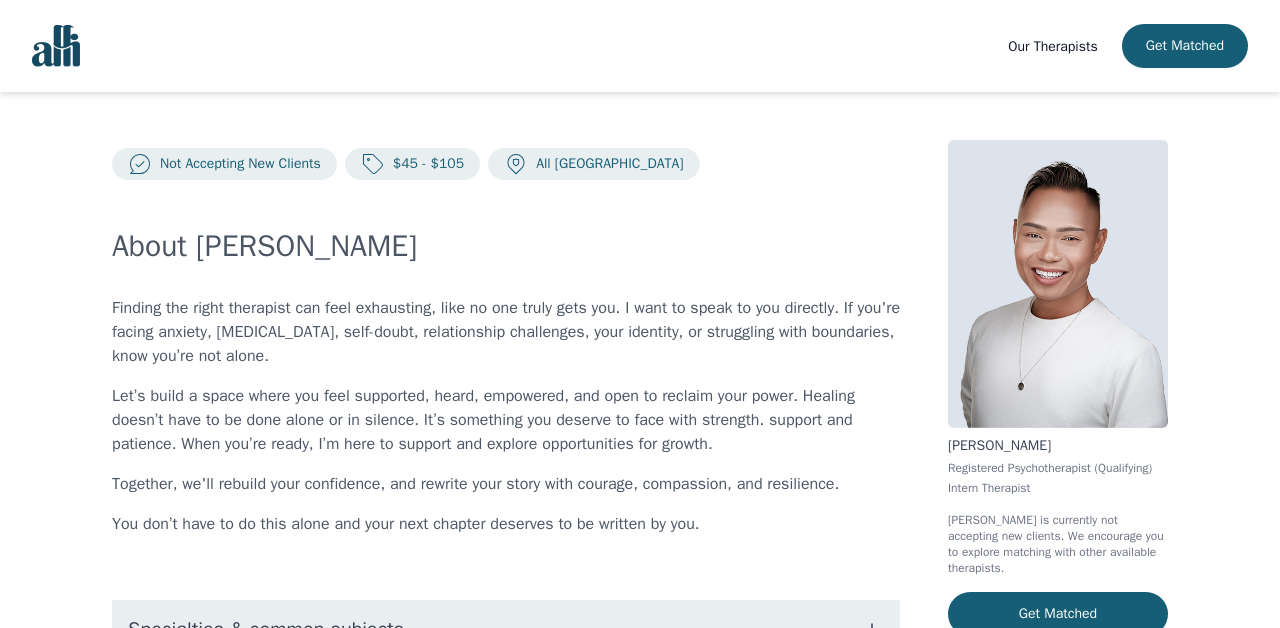 click on "Finding the right therapist can feel exhausting, like no one truly gets you. I want to speak to you directly. If you're facing anxiety, [MEDICAL_DATA], self-doubt, relationship challenges, your identity, or struggling with boundaries, know you’re not alone. Let’s build a space where you feel supported, heard, empowered, and open to reclaim your power. Healing doesn’t have to be done alone or in silence. It’s something you deserve to face with strength. support and patience. When you’re ready, I’m here to support and explore opportunities for growth.  Together, we'll rebuild your confidence, and rewrite your story with courage, compassion, and resilience.  You don’t have to do this alone and your next chapter deserves to be written by you." at bounding box center (506, 416) 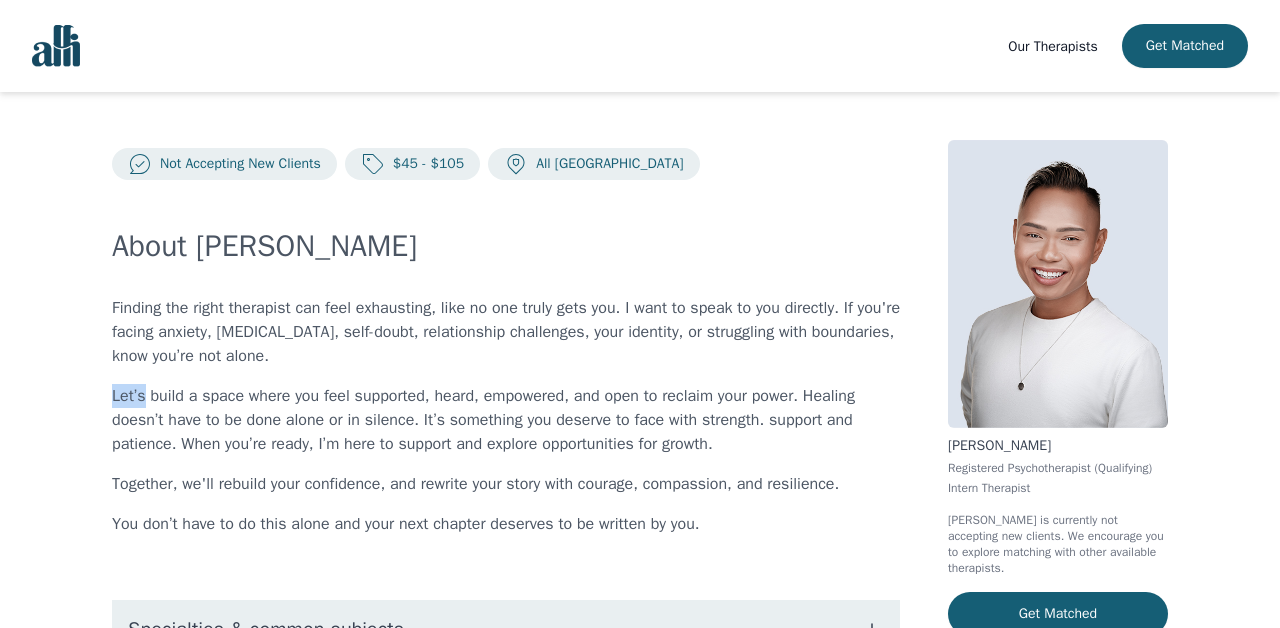 click on "Finding the right therapist can feel exhausting, like no one truly gets you. I want to speak to you directly. If you're facing anxiety, [MEDICAL_DATA], self-doubt, relationship challenges, your identity, or struggling with boundaries, know you’re not alone. Let’s build a space where you feel supported, heard, empowered, and open to reclaim your power. Healing doesn’t have to be done alone or in silence. It’s something you deserve to face with strength. support and patience. When you’re ready, I’m here to support and explore opportunities for growth.  Together, we'll rebuild your confidence, and rewrite your story with courage, compassion, and resilience.  You don’t have to do this alone and your next chapter deserves to be written by you." at bounding box center (506, 416) 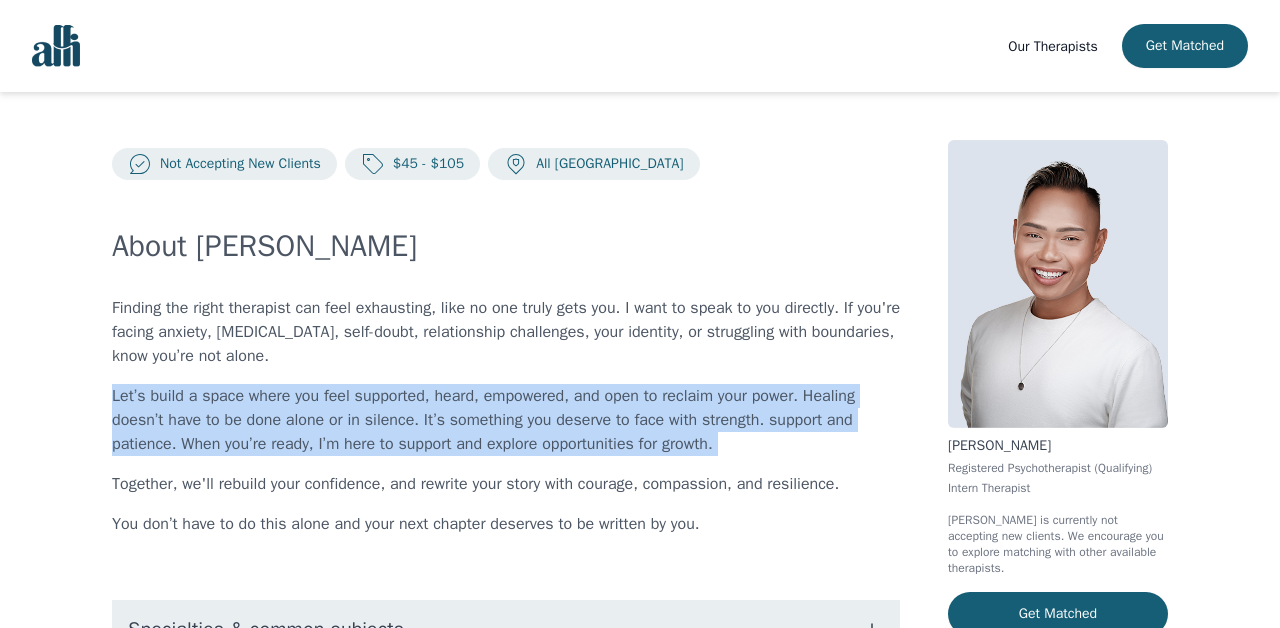 click on "About [PERSON_NAME] Finding the right therapist can feel exhausting, like no one truly gets you. I want to speak to you directly. If you're facing anxiety, [MEDICAL_DATA], self-doubt, relationship challenges, your identity, or struggling with boundaries, know you’re not alone. Let’s build a space where you feel supported, heard, empowered, and open to reclaim your power. Healing doesn’t have to be done alone or in silence. It’s something you deserve to face with strength. support and patience. When you’re ready, I’m here to support and explore opportunities for growth.  Together, we'll rebuild your confidence, and rewrite your story with courage, compassion, and resilience.  You don’t have to do this alone and your next chapter deserves to be written by you. Specialties & common subjects Therapeutic Modalities Education Insurance Practicum Completion Date: [DATE] Clinical Supervisor: [PERSON_NAME], Registered Psychotherapist" at bounding box center [506, 597] 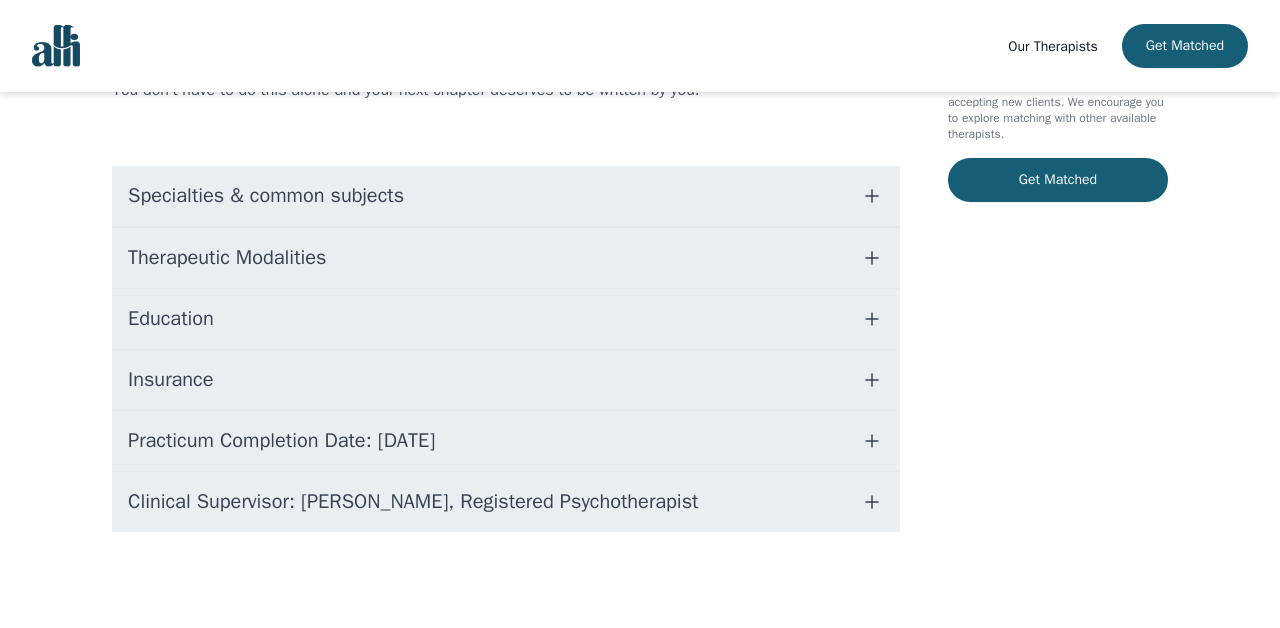 scroll, scrollTop: 468, scrollLeft: 0, axis: vertical 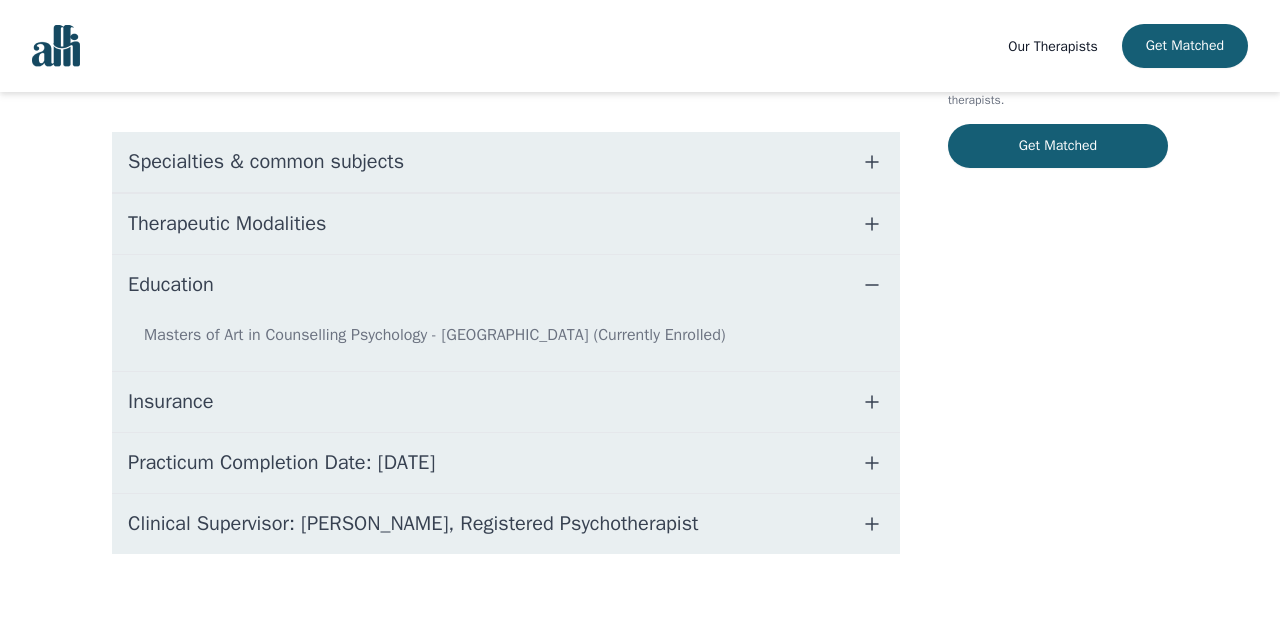 click on "Education" at bounding box center [506, 285] 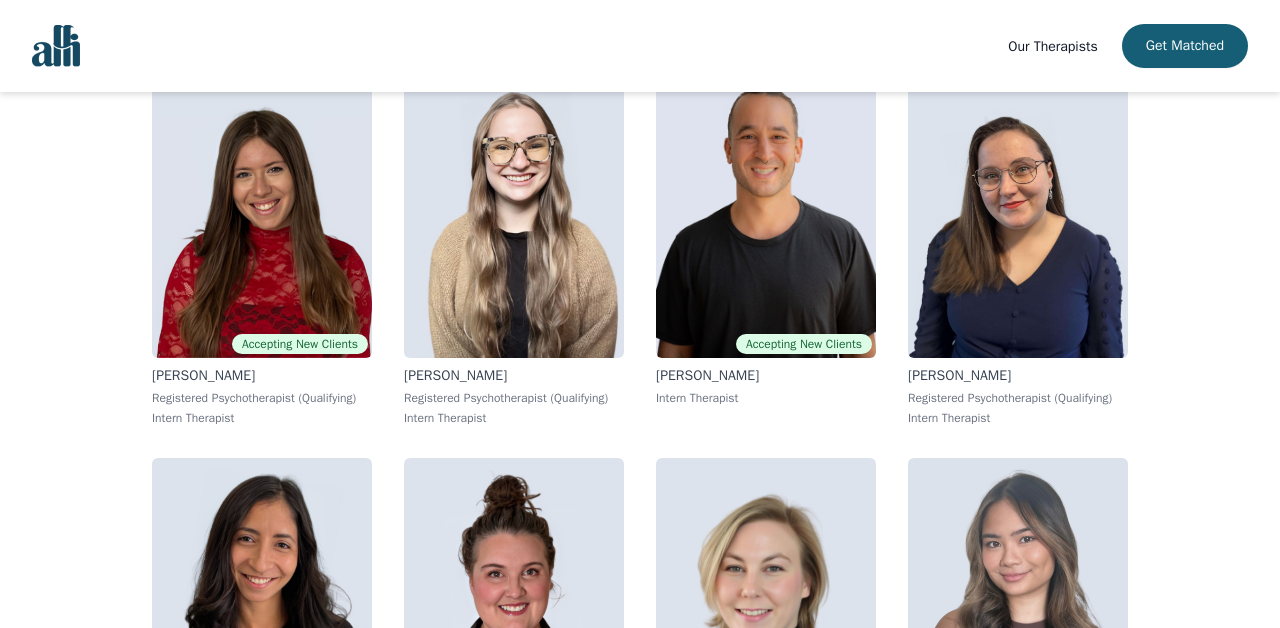 scroll, scrollTop: 498, scrollLeft: 0, axis: vertical 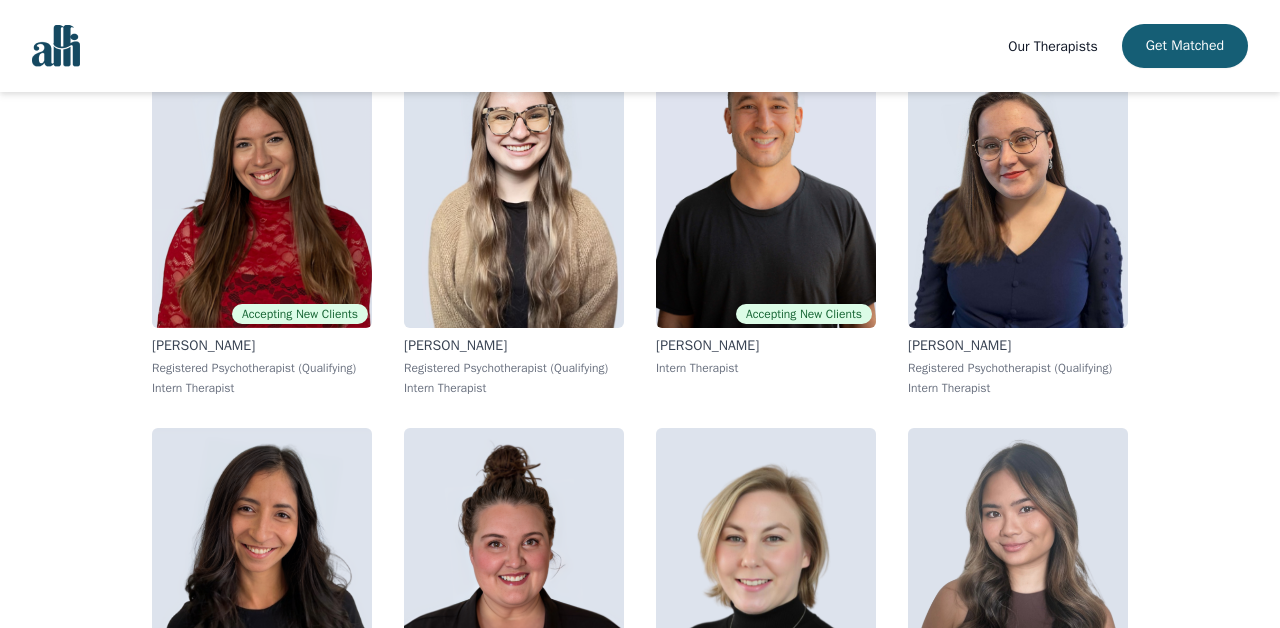 click on "Accepting New Clients [PERSON_NAME] Registered Psychotherapist (Qualifying) Intern Therapist [PERSON_NAME] Registered Psychotherapist (Qualifying) Intern Therapist Accepting New Clients [PERSON_NAME] Intern Therapist [PERSON_NAME] Registered Psychotherapist (Qualifying) Intern Therapist Accepting New Clients [PERSON_NAME] Registered Psychotherapist (Qualifying) Associate Therapist Accepting New Clients [PERSON_NAME] Registered Psychotherapist (Qualifying) Intern Therapist Accepting New Clients [PERSON_NAME] Registered Psychotherapist (Qualifying) Intern Therapist Accepting New Clients [PERSON_NAME] Registered Psychotherapist (Qualifying) Intern Therapist Accepting New Clients [PERSON_NAME] Registered Psychotherapist (Qualifying) Intern Therapist Accepting New Clients [PERSON_NAME] Registered Psychotherapist (Qualifying) Associate Therapist Accepting New Clients [PERSON_NAME] Registered Psychotherapist (Qualifying) Intern Therapist Accepting New Clients [PERSON_NAME] Intern Therapist" at bounding box center (640, 7784) 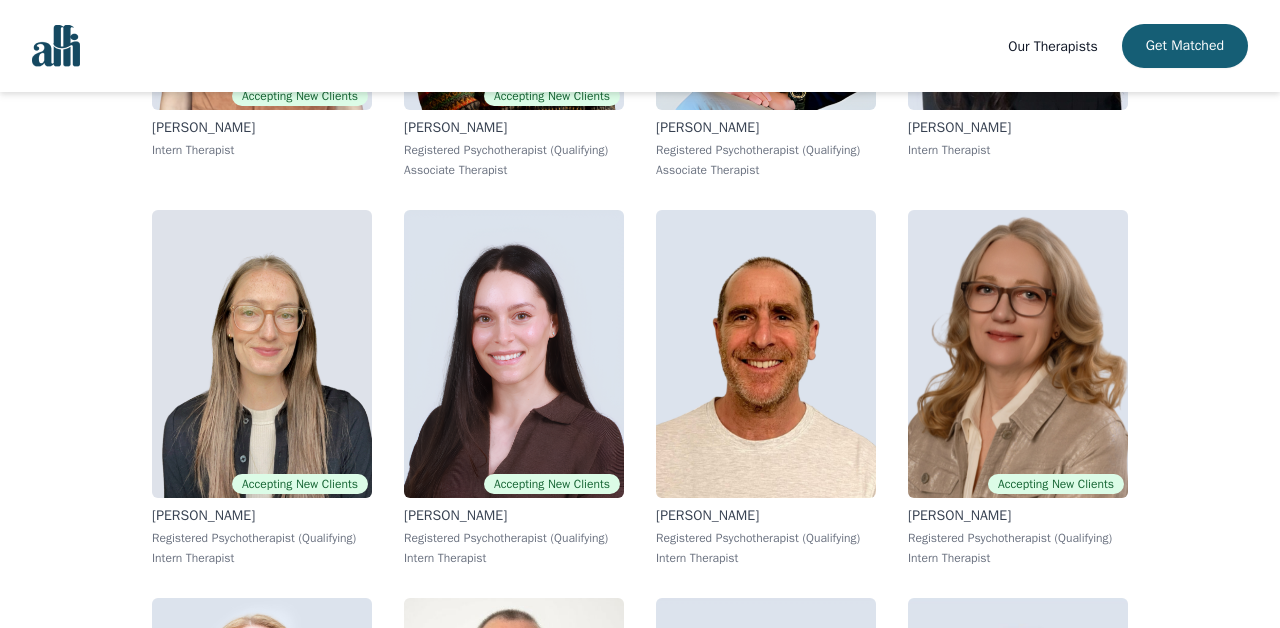 scroll, scrollTop: 6215, scrollLeft: 0, axis: vertical 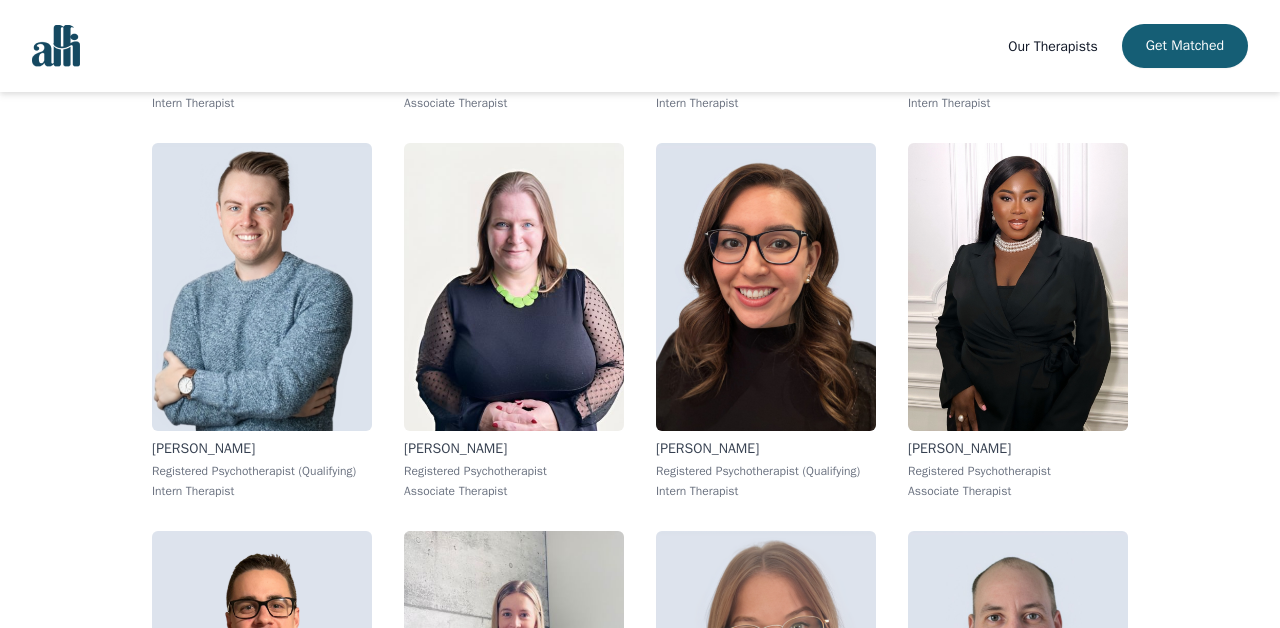 click on "Accepting New Clients [PERSON_NAME] Registered Psychotherapist (Qualifying) Intern Therapist [PERSON_NAME] Registered Psychotherapist (Qualifying) Intern Therapist Accepting New Clients [PERSON_NAME] Intern Therapist [PERSON_NAME] Registered Psychotherapist (Qualifying) Intern Therapist Accepting New Clients [PERSON_NAME] Registered Psychotherapist (Qualifying) Associate Therapist Accepting New Clients [PERSON_NAME] Registered Psychotherapist (Qualifying) Intern Therapist Accepting New Clients [PERSON_NAME] Registered Psychotherapist (Qualifying) Intern Therapist Accepting New Clients [PERSON_NAME] Registered Psychotherapist (Qualifying) Intern Therapist Accepting New Clients [PERSON_NAME] Registered Psychotherapist (Qualifying) Intern Therapist Accepting New Clients [PERSON_NAME] Registered Psychotherapist (Qualifying) Associate Therapist Accepting New Clients [PERSON_NAME] Registered Psychotherapist (Qualifying) Intern Therapist Accepting New Clients [PERSON_NAME] Intern Therapist" at bounding box center (640, 2067) 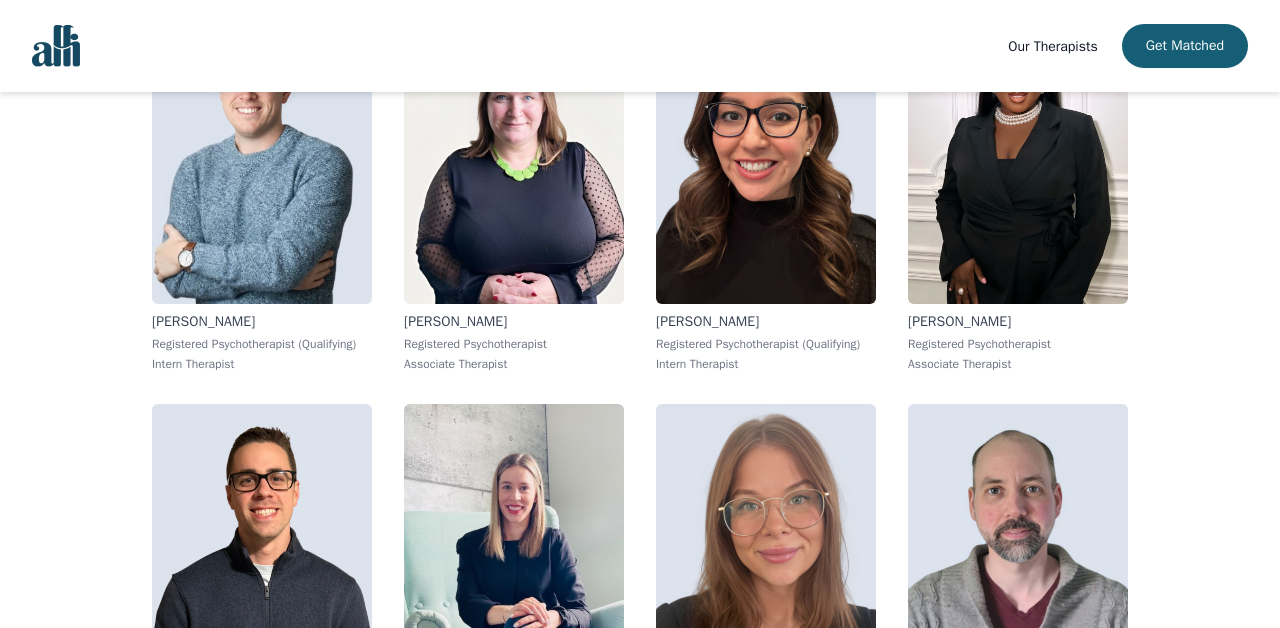 scroll, scrollTop: 6361, scrollLeft: 0, axis: vertical 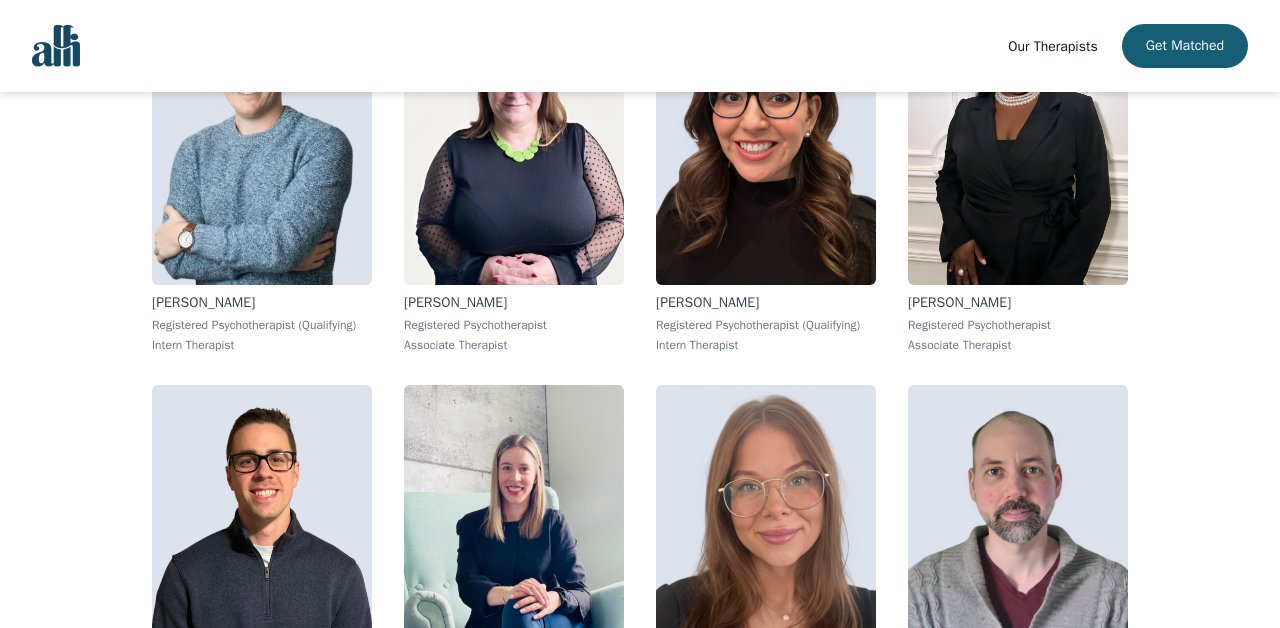 click at bounding box center [1018, -247] 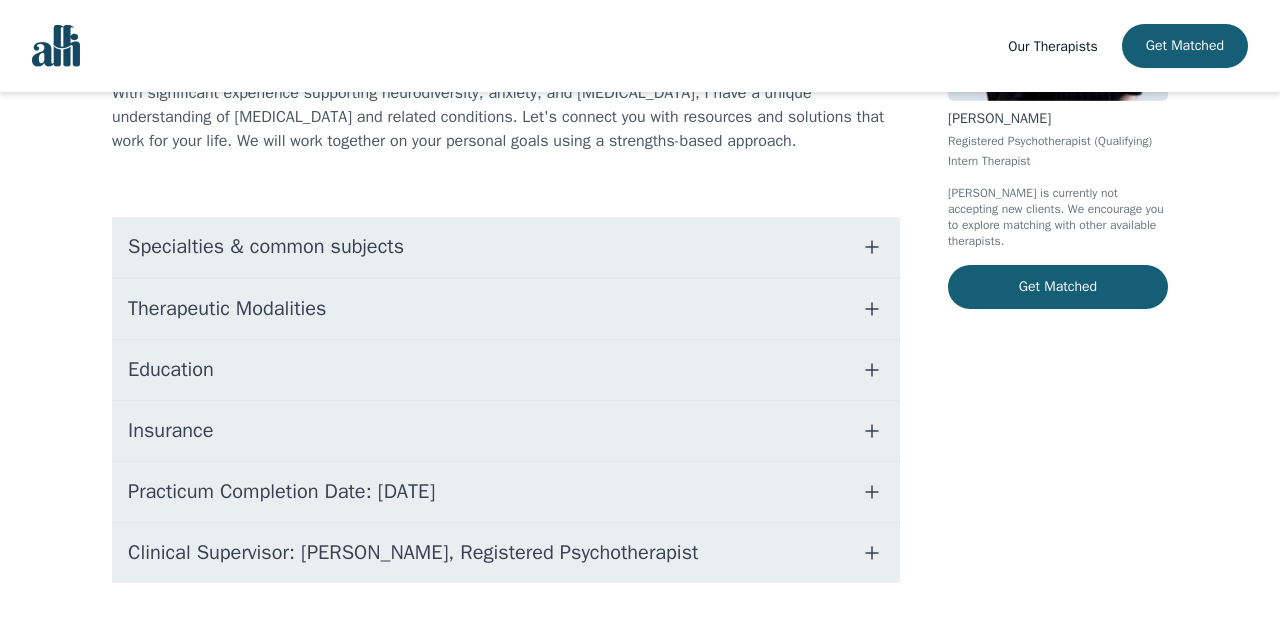 scroll, scrollTop: 353, scrollLeft: 0, axis: vertical 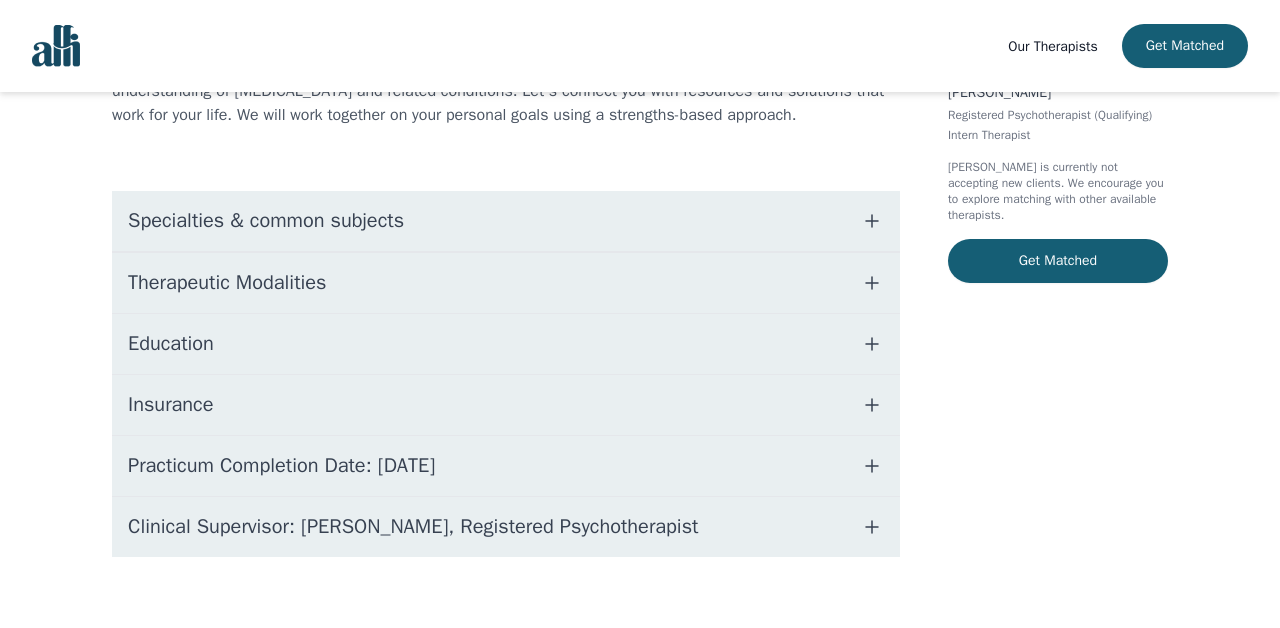 click on "Education" at bounding box center (506, 344) 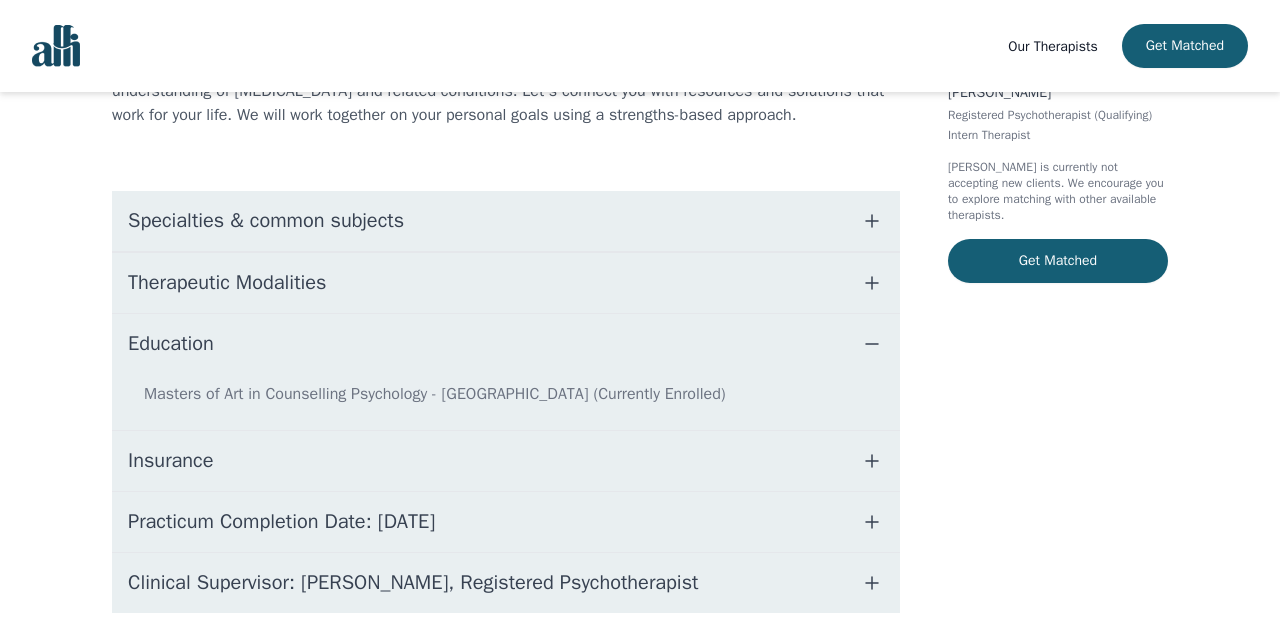 click on "Education" at bounding box center (506, 344) 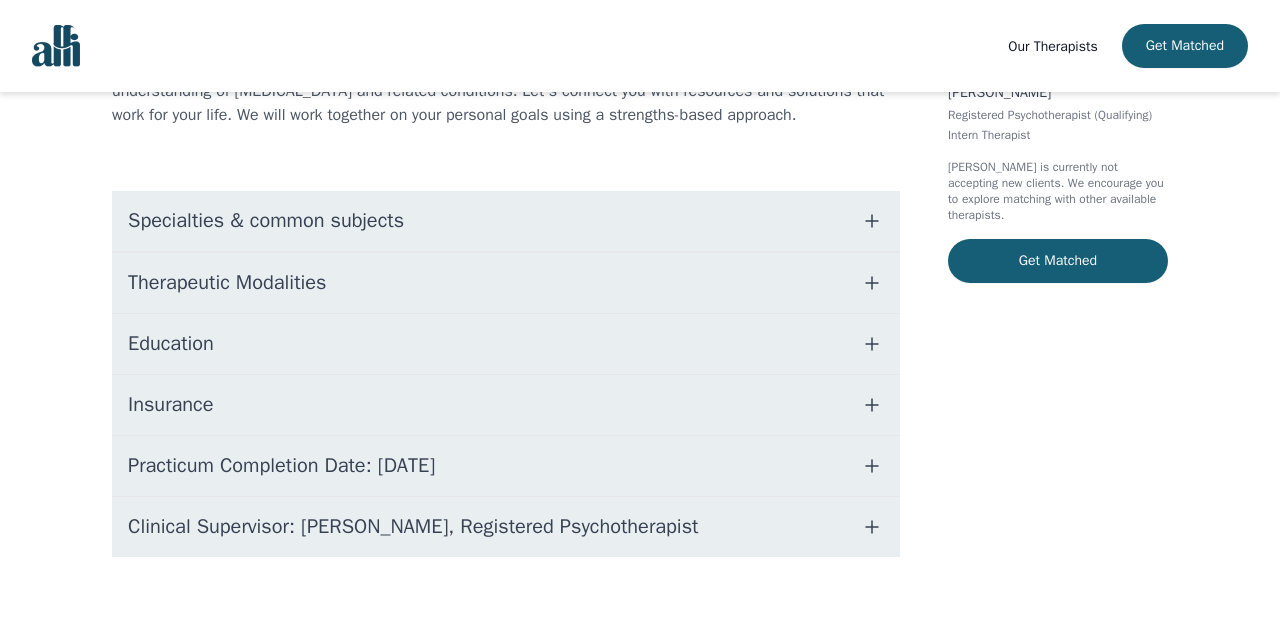 click on "Clinical Supervisor: [PERSON_NAME], Registered Psychotherapist" at bounding box center [413, 527] 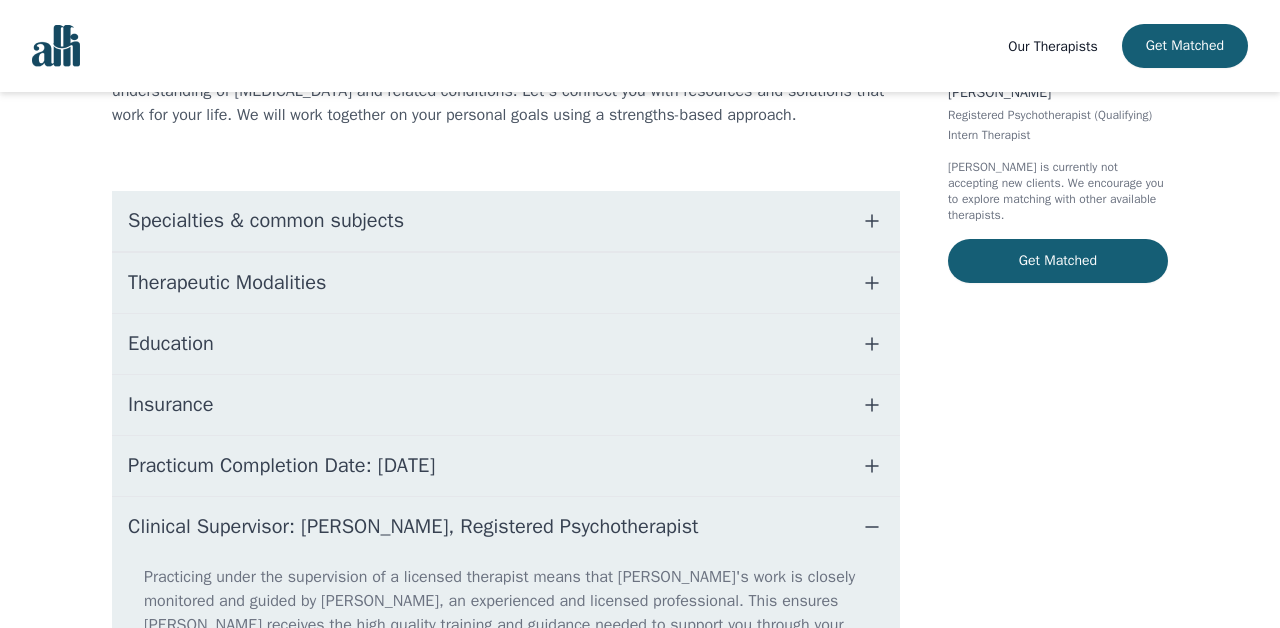 scroll, scrollTop: 549, scrollLeft: 0, axis: vertical 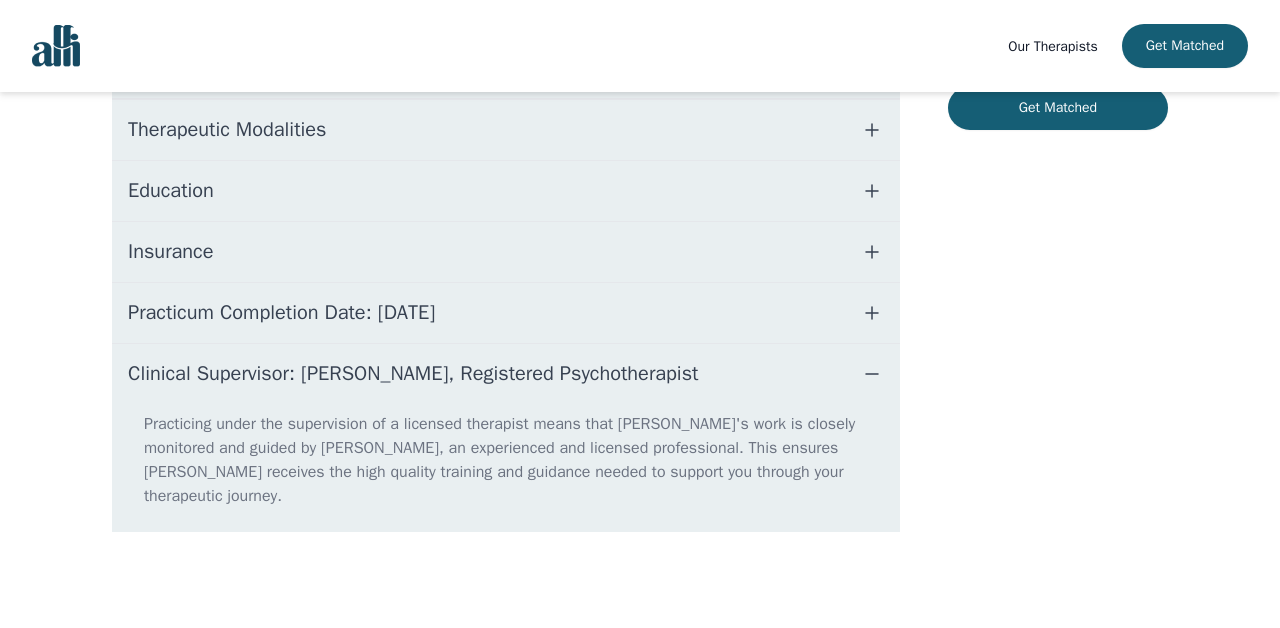 click on "Clinical Supervisor: [PERSON_NAME], Registered Psychotherapist" at bounding box center [506, 374] 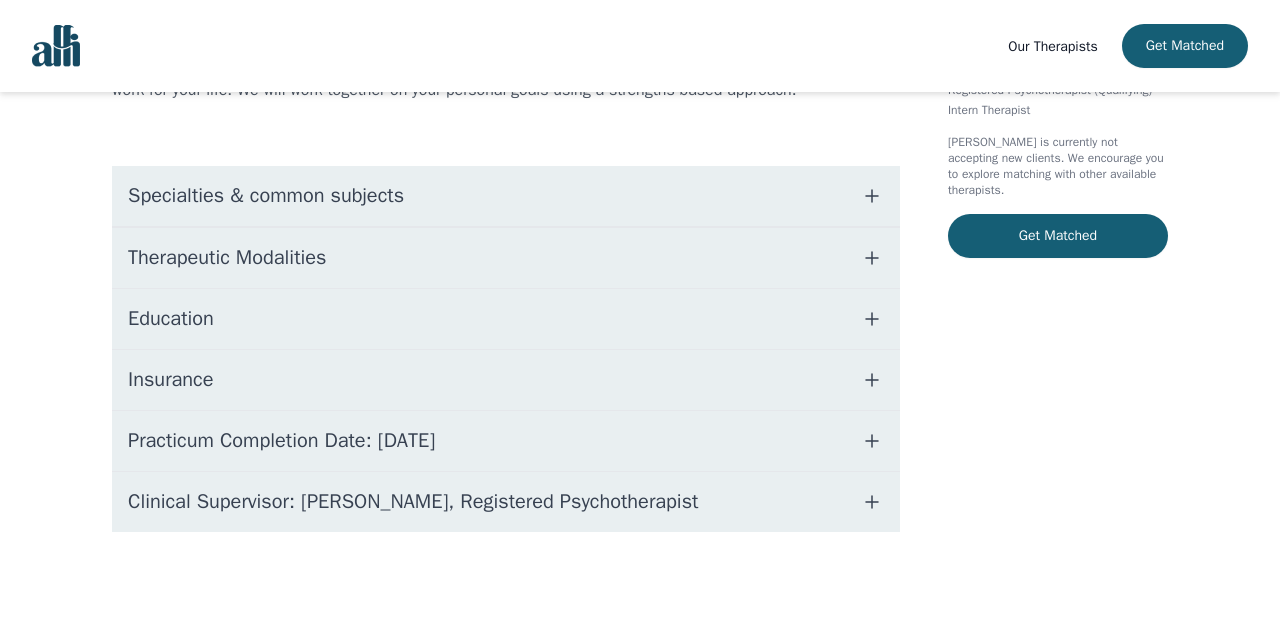 scroll, scrollTop: 439, scrollLeft: 0, axis: vertical 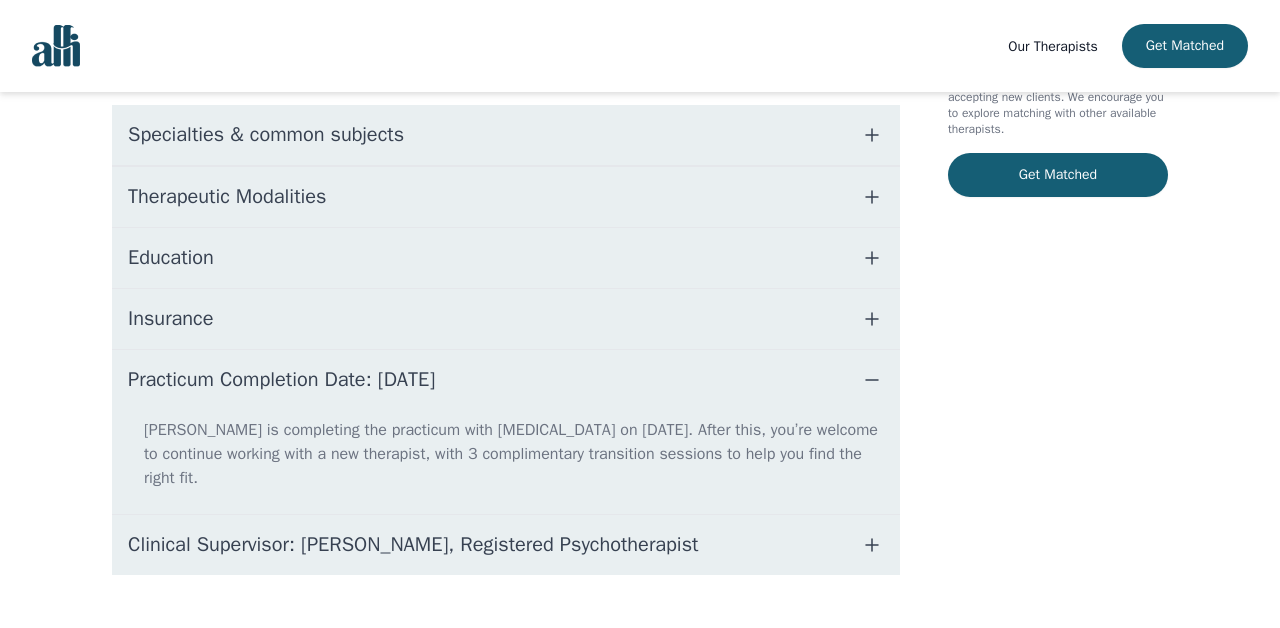 click on "Practicum Completion Date: [DATE]" at bounding box center [506, 380] 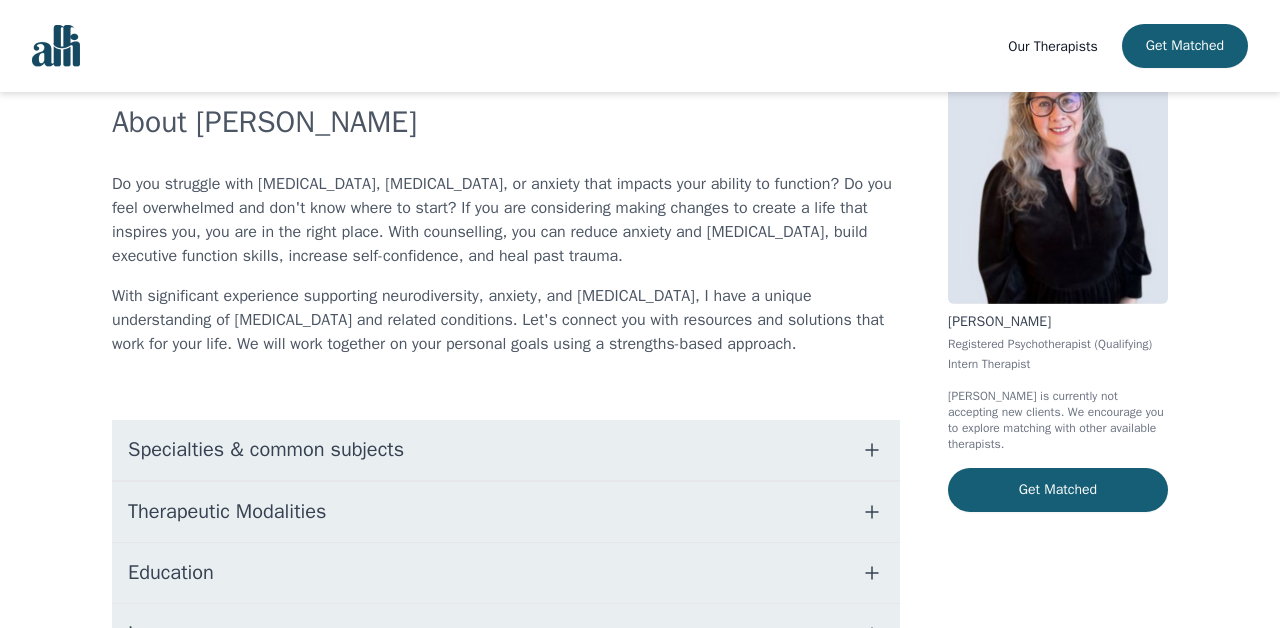 scroll, scrollTop: 0, scrollLeft: 0, axis: both 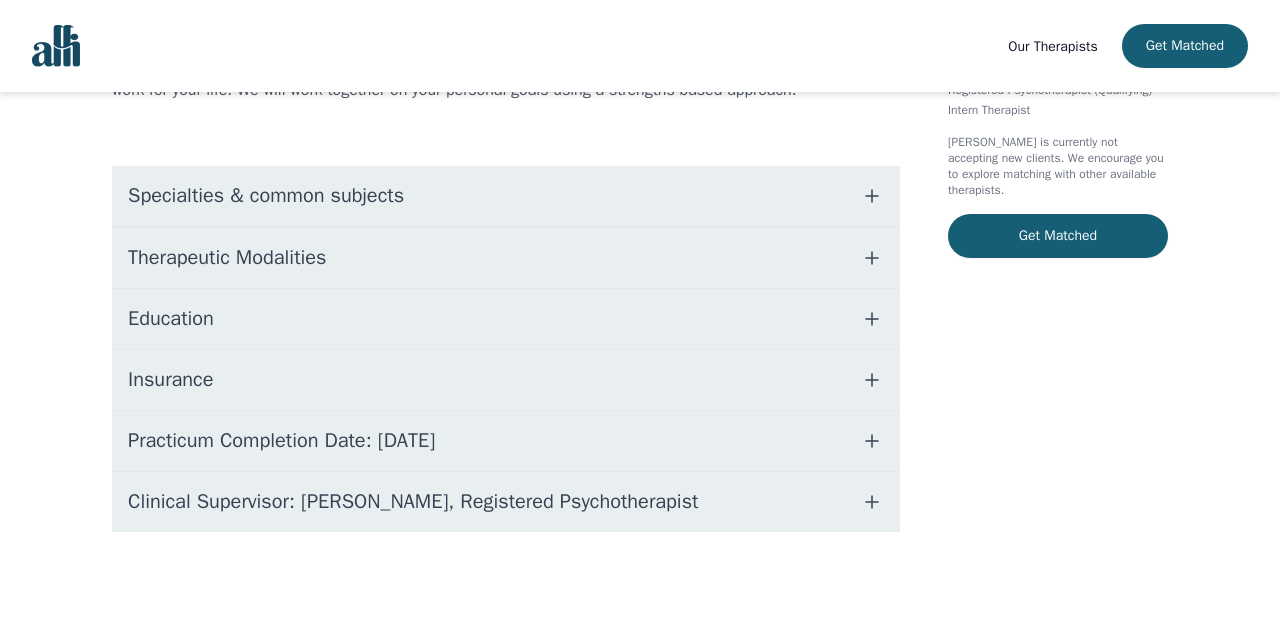 click on "Clinical Supervisor: [PERSON_NAME], Registered Psychotherapist" at bounding box center (506, 502) 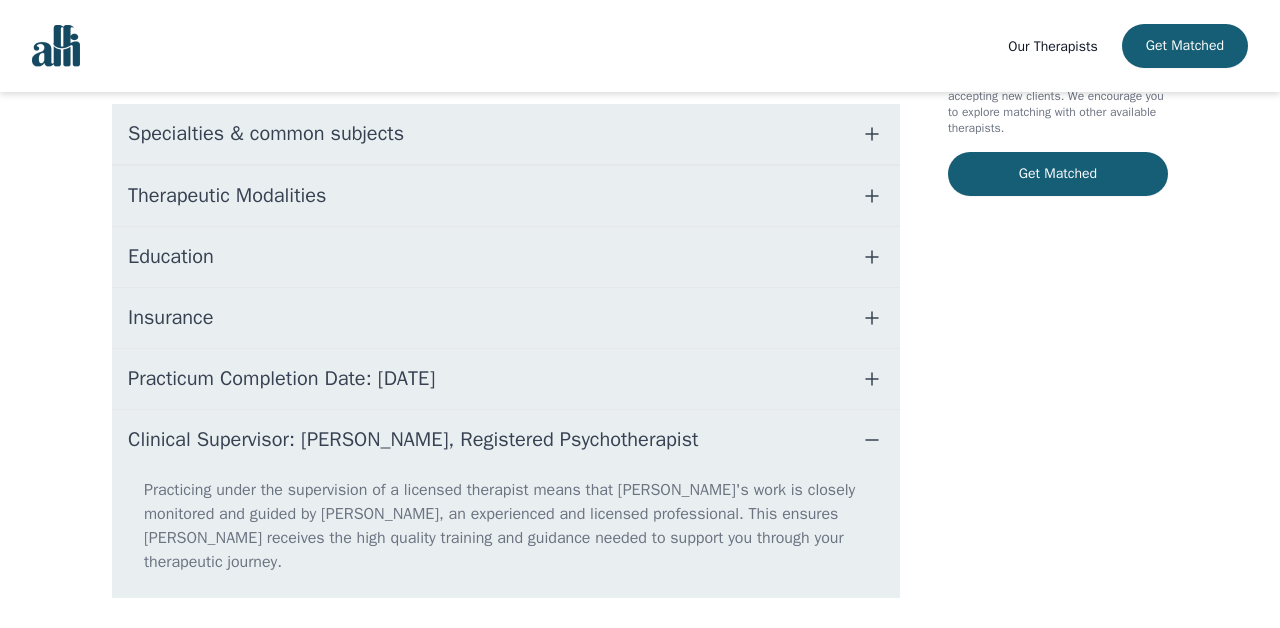 scroll, scrollTop: 528, scrollLeft: 0, axis: vertical 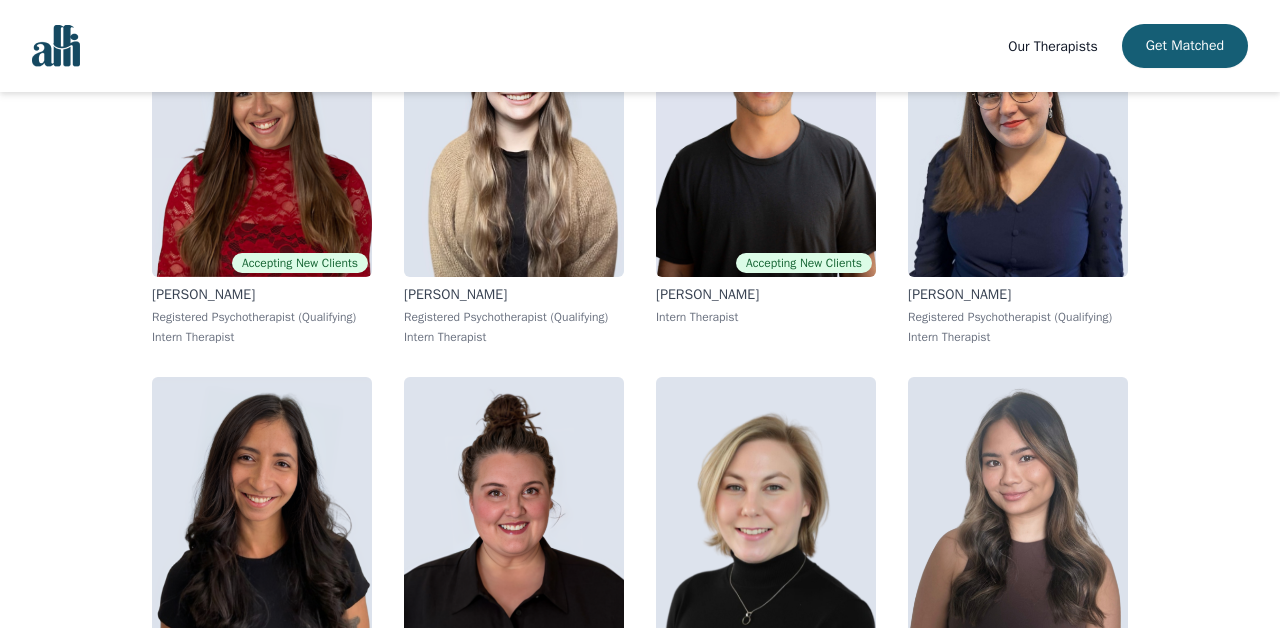 click on "Find the right therapist for you Not sure where to start? Let us help you match with a therapist best suited for your needs. Get Matched  → Filter Therapists Only show therapists accepting new clients Accepting New Clients [PERSON_NAME] Registered Psychotherapist (Qualifying) Intern Therapist [PERSON_NAME] Registered Psychotherapist (Qualifying) Intern Therapist Accepting New Clients [PERSON_NAME] Intern Therapist [PERSON_NAME] Registered Psychotherapist (Qualifying) Intern Therapist Accepting New Clients [PERSON_NAME] Registered Psychotherapist (Qualifying) Associate Therapist Accepting New Clients [PERSON_NAME] Registered Psychotherapist (Qualifying) Intern Therapist Accepting New Clients [PERSON_NAME] Registered Psychotherapist (Qualifying) Intern Therapist Accepting New Clients [PERSON_NAME] Registered Psychotherapist (Qualifying) Intern Therapist Accepting New Clients [PERSON_NAME] Registered Psychotherapist (Qualifying) Intern Therapist Accepting New Clients [PERSON_NAME] [PERSON_NAME]" at bounding box center (640, 7518) 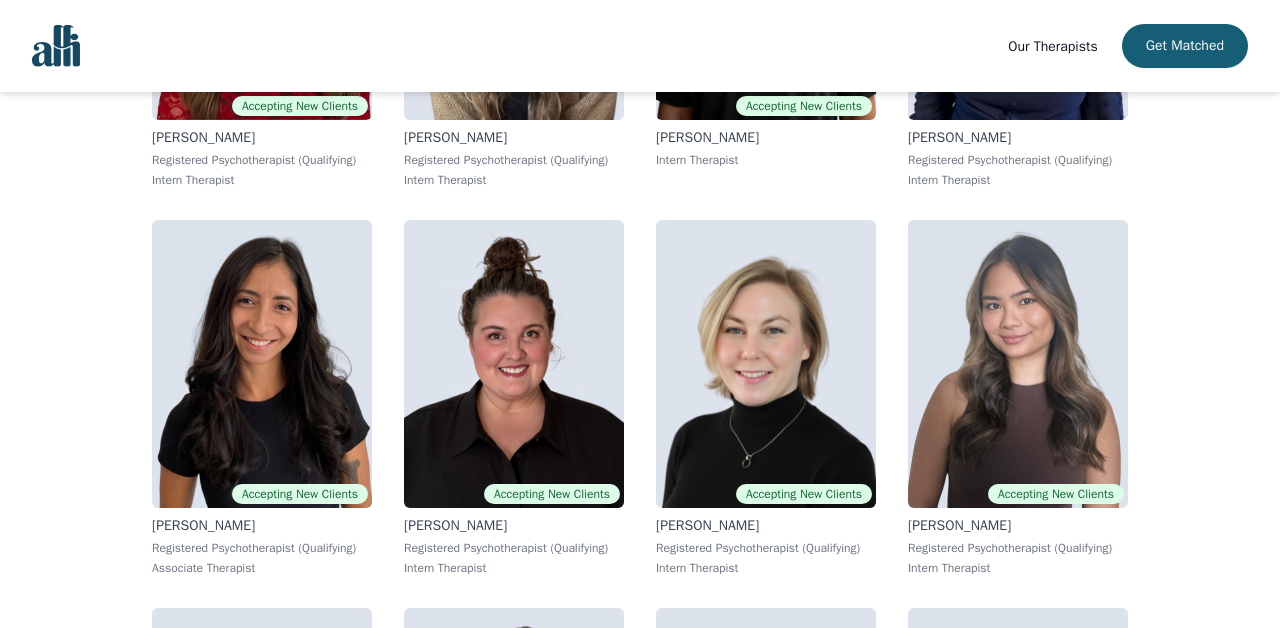 scroll, scrollTop: 1001, scrollLeft: 0, axis: vertical 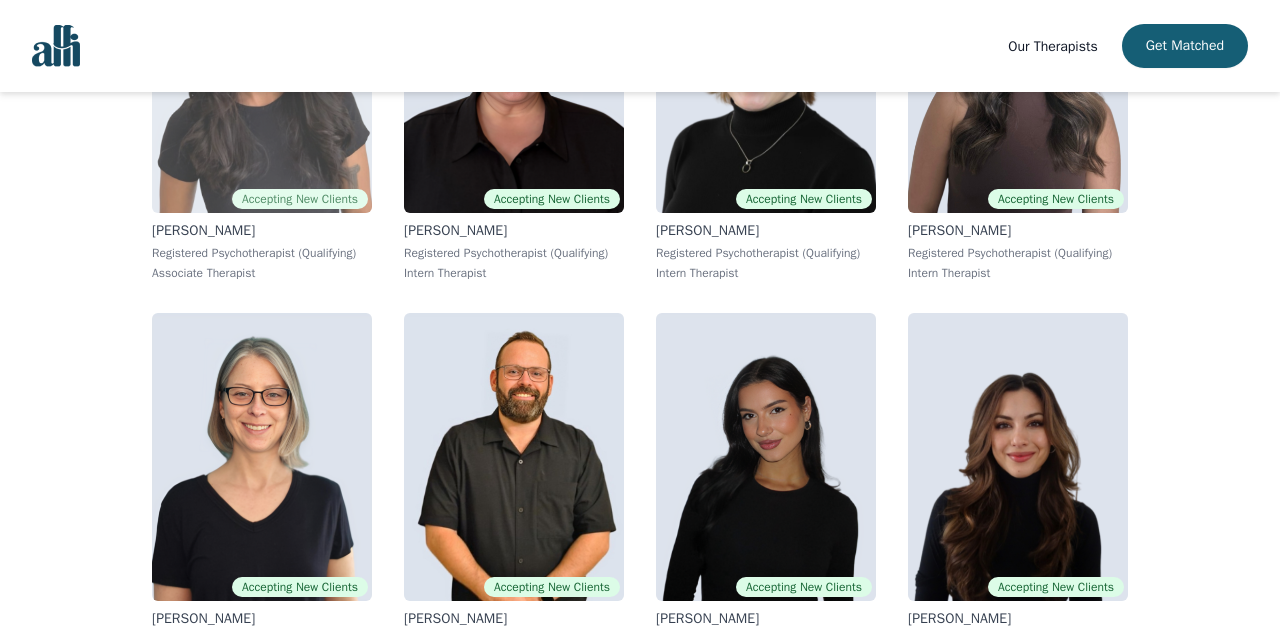 click at bounding box center (262, 69) 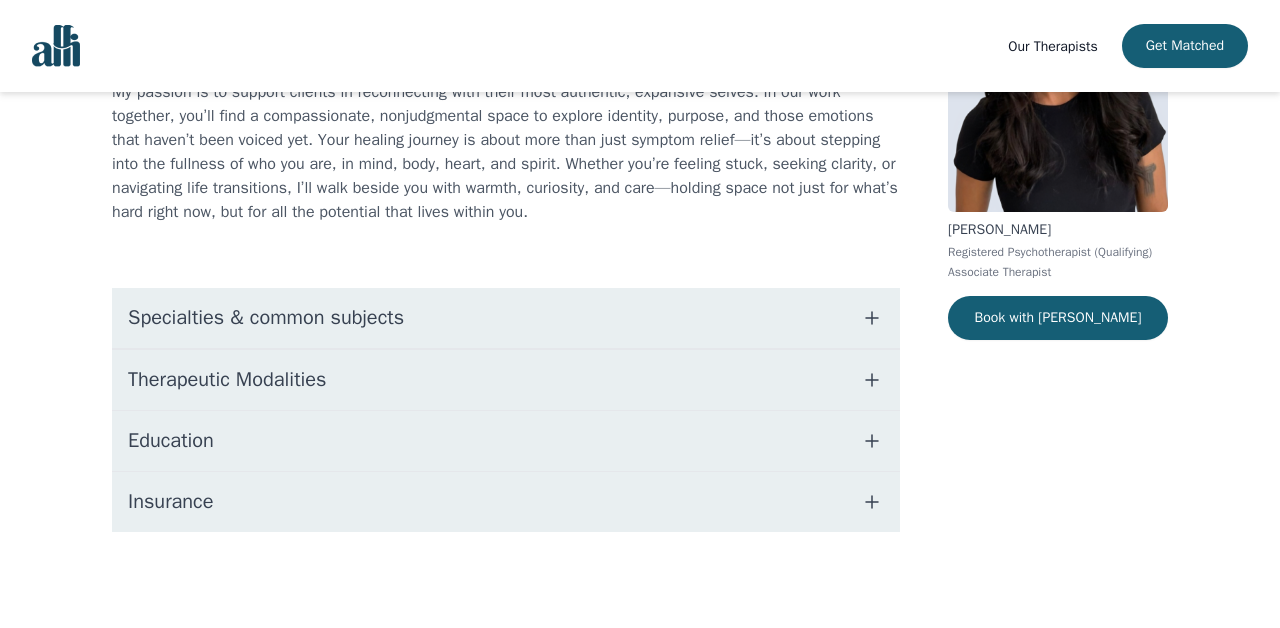 scroll, scrollTop: 0, scrollLeft: 0, axis: both 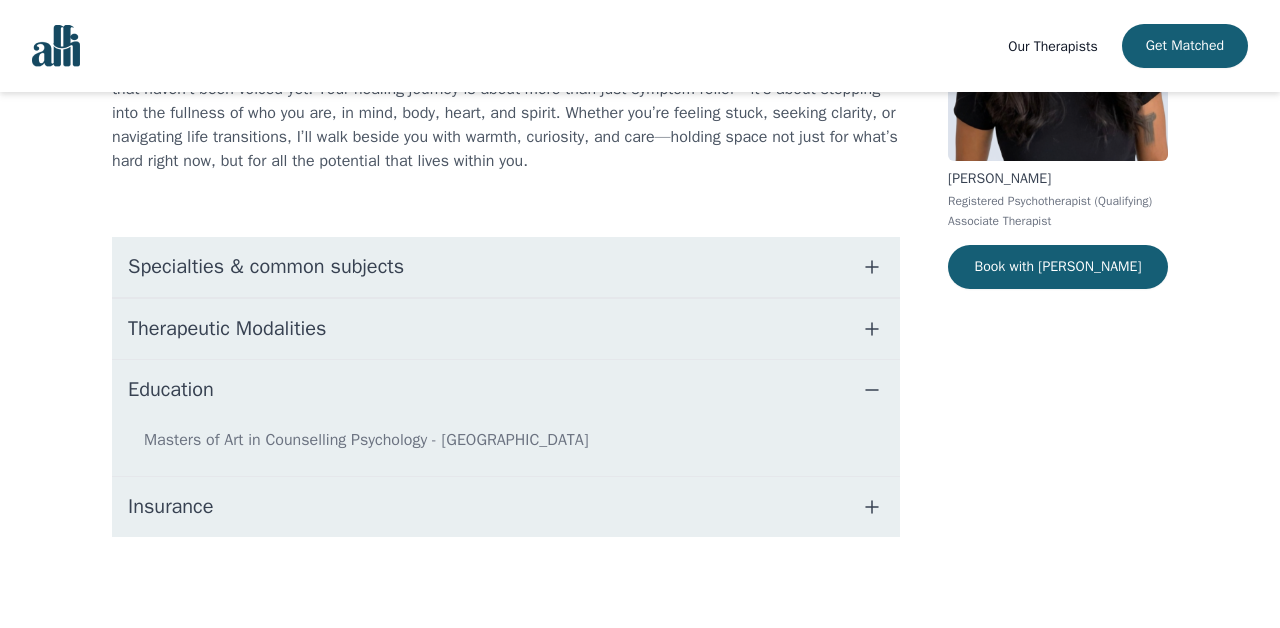 click on "Education" at bounding box center (506, 390) 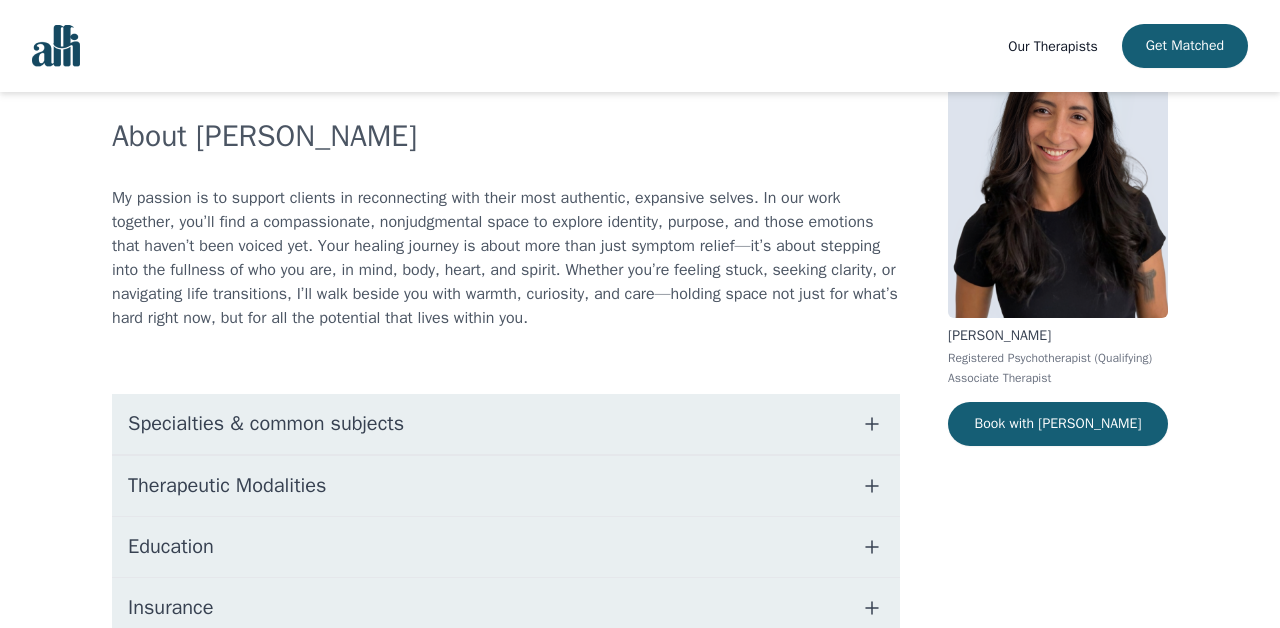 click on "Accepting New Clients $115 - $175 All Canada About [PERSON_NAME] My passion is to support clients in reconnecting with their most authentic, expansive selves. In our work together, you’ll find a compassionate, nonjudgmental space to explore identity, purpose, and those emotions that haven’t been voiced yet. Your healing journey is about more than just symptom relief—it’s about stepping into the fullness of who you are, in mind, body, heart, and spirit. Whether you’re feeling stuck, seeking clarity, or navigating life transitions, I’ll walk beside you with warmth, curiosity, and care—holding space not just for what’s hard right now, but for all the potential that lives within you. Specialties & common subjects Therapeutic Modalities Education Insurance [PERSON_NAME] Registered Psychotherapist (Qualifying) Associate Therapist Book with [PERSON_NAME]" at bounding box center [640, 358] 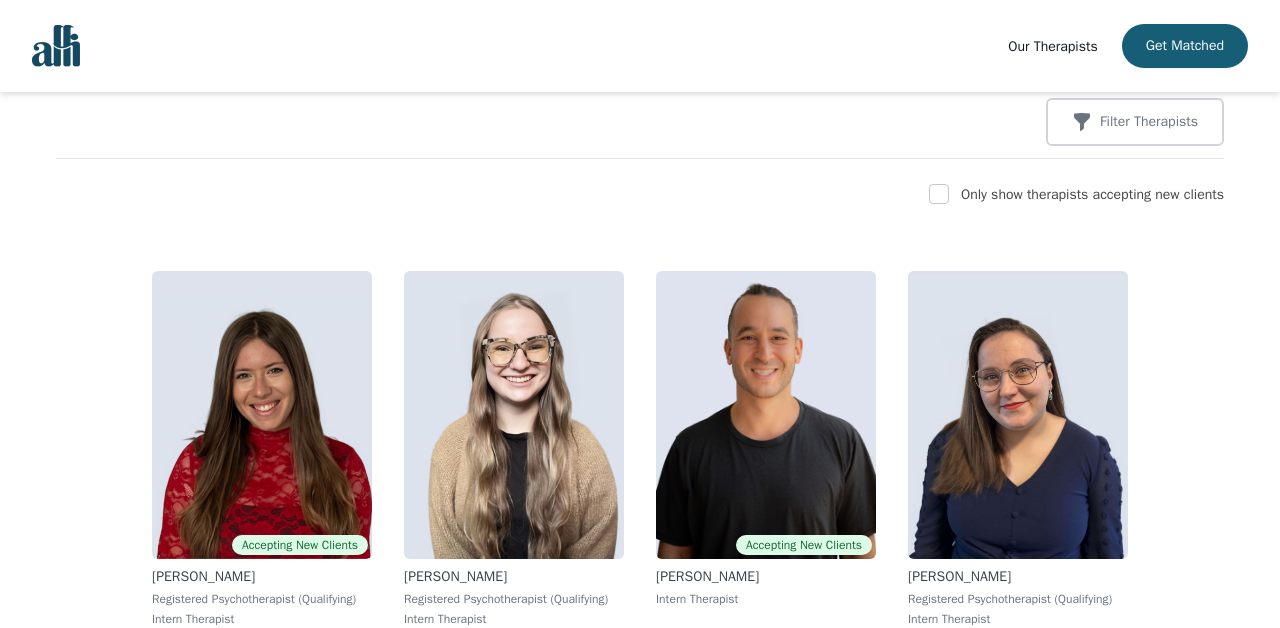 click on "Accepting New Clients [PERSON_NAME] Registered Psychotherapist (Qualifying) Intern Therapist [PERSON_NAME] Registered Psychotherapist (Qualifying) Intern Therapist Accepting New Clients [PERSON_NAME] Intern Therapist [PERSON_NAME] Registered Psychotherapist (Qualifying) Intern Therapist Accepting New Clients [PERSON_NAME] Registered Psychotherapist (Qualifying) Associate Therapist Accepting New Clients [PERSON_NAME] Registered Psychotherapist (Qualifying) Intern Therapist Accepting New Clients [PERSON_NAME] Registered Psychotherapist (Qualifying) Intern Therapist Accepting New Clients [PERSON_NAME] Registered Psychotherapist (Qualifying) Intern Therapist Accepting New Clients [PERSON_NAME] Registered Psychotherapist (Qualifying) Intern Therapist Accepting New Clients [PERSON_NAME] Registered Psychotherapist (Qualifying) Associate Therapist Accepting New Clients [PERSON_NAME] Registered Psychotherapist (Qualifying) Intern Therapist Accepting New Clients [PERSON_NAME] Intern Therapist" at bounding box center (640, 8015) 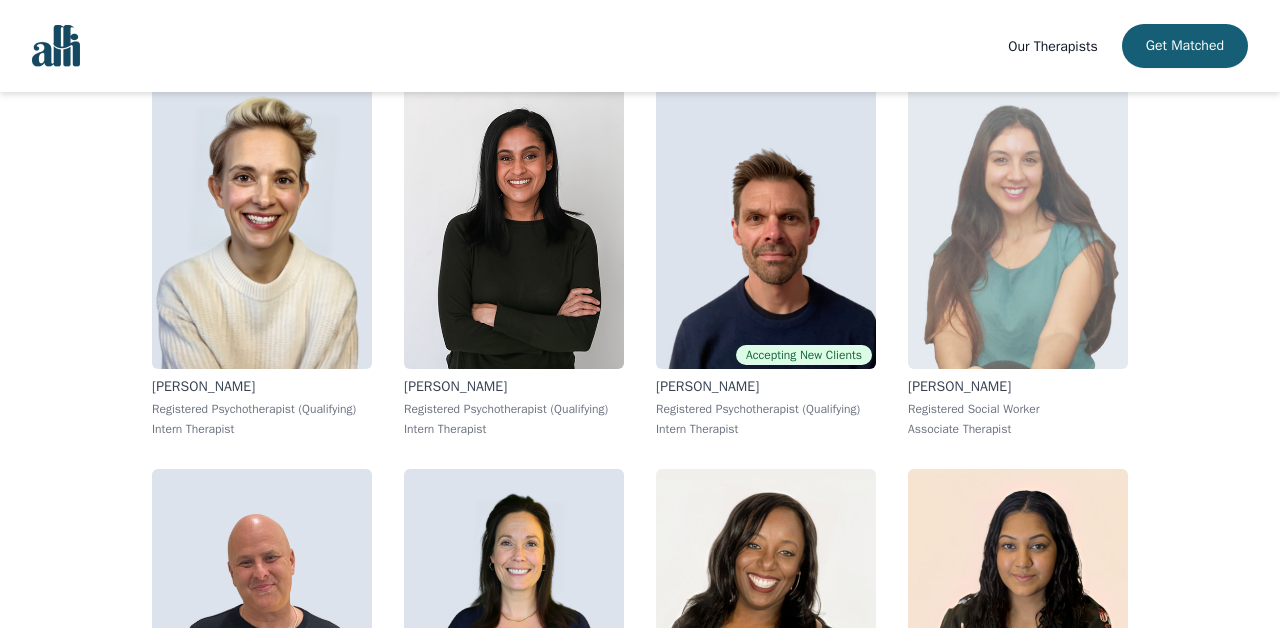 scroll, scrollTop: 3272, scrollLeft: 0, axis: vertical 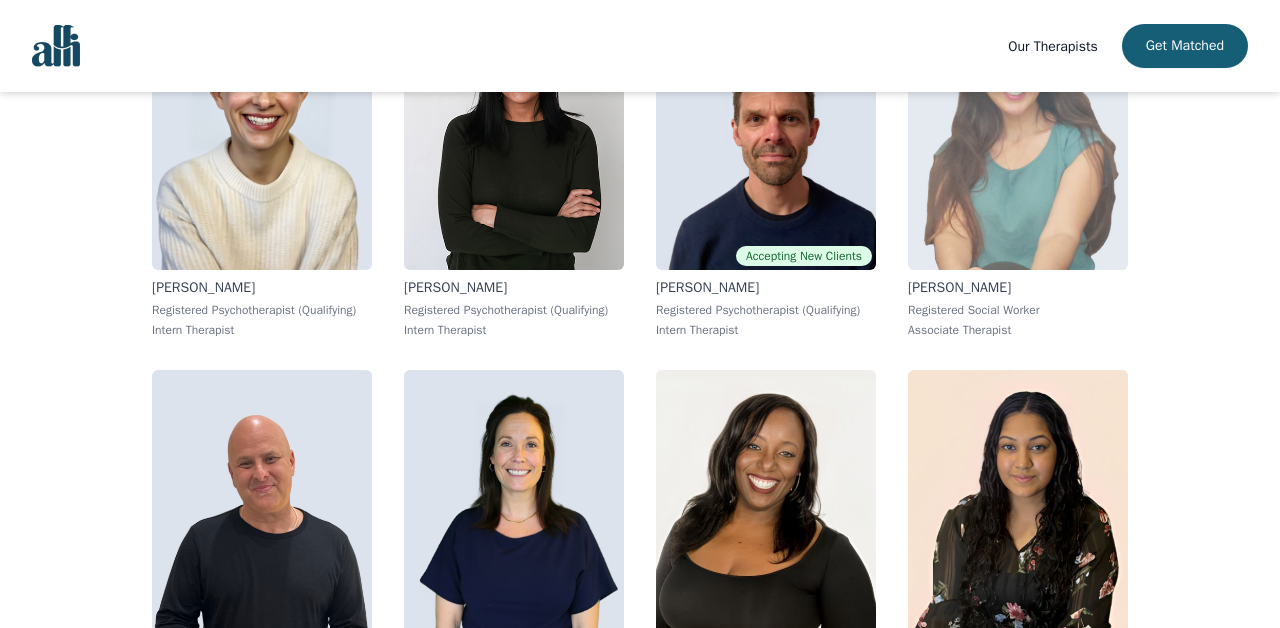 click at bounding box center (1018, 126) 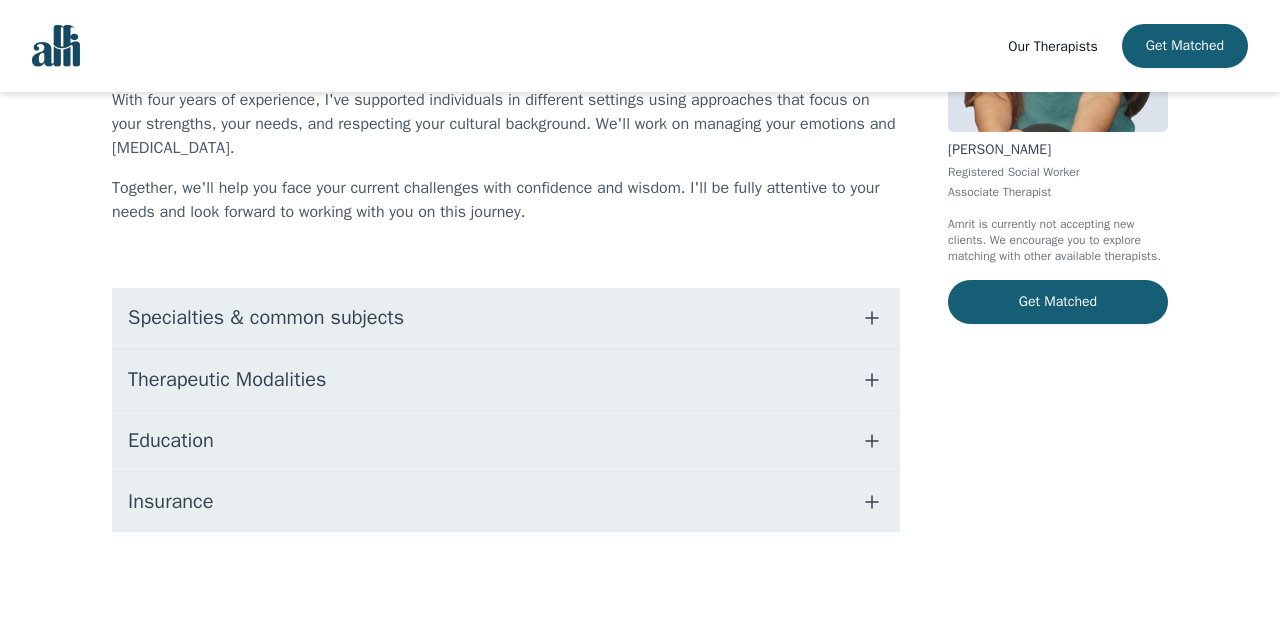 click on "Education" at bounding box center [506, 441] 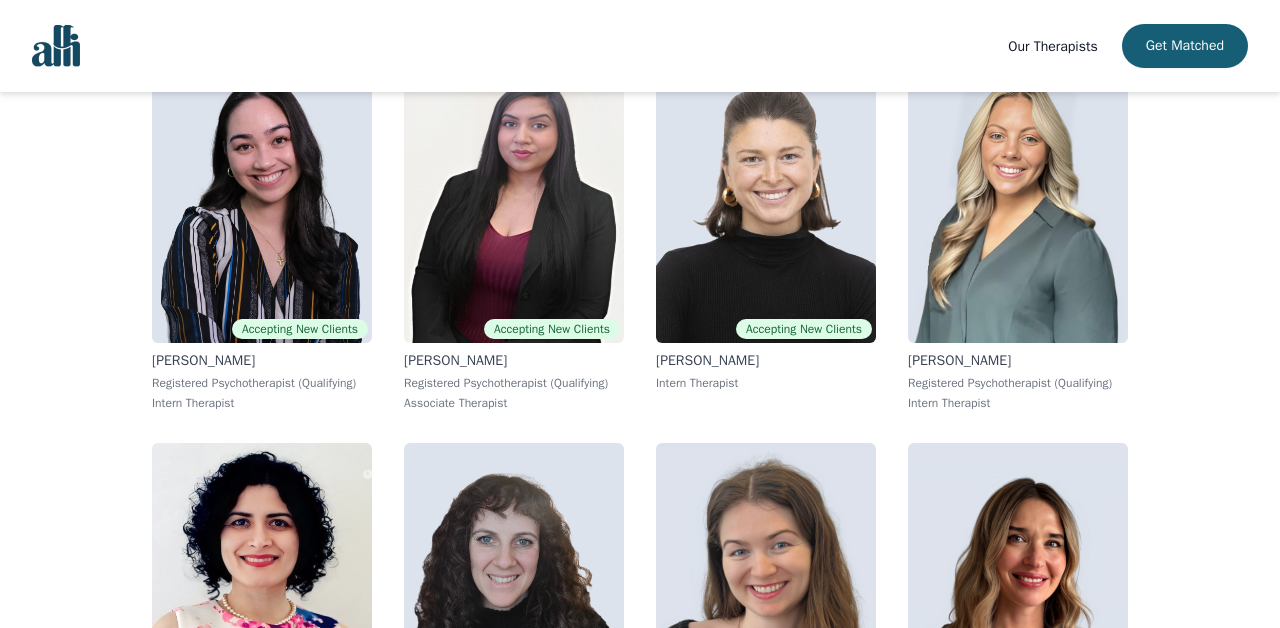 click on "Find the right therapist for you Not sure where to start? Let us help you match with a therapist best suited for your needs. Get Matched  → Filter Therapists Only show therapists accepting new clients Accepting New Clients [PERSON_NAME] Registered Psychotherapist (Qualifying) Intern Therapist [PERSON_NAME] Registered Psychotherapist (Qualifying) Intern Therapist Accepting New Clients [PERSON_NAME] Intern Therapist [PERSON_NAME] Registered Psychotherapist (Qualifying) Intern Therapist Accepting New Clients [PERSON_NAME] Registered Psychotherapist (Qualifying) Associate Therapist Accepting New Clients [PERSON_NAME] Registered Psychotherapist (Qualifying) Intern Therapist Accepting New Clients [PERSON_NAME] Registered Psychotherapist (Qualifying) Intern Therapist Accepting New Clients [PERSON_NAME] Registered Psychotherapist (Qualifying) Intern Therapist Accepting New Clients [PERSON_NAME] Registered Psychotherapist (Qualifying) Intern Therapist Accepting New Clients [PERSON_NAME] [PERSON_NAME]" at bounding box center (640, 4140) 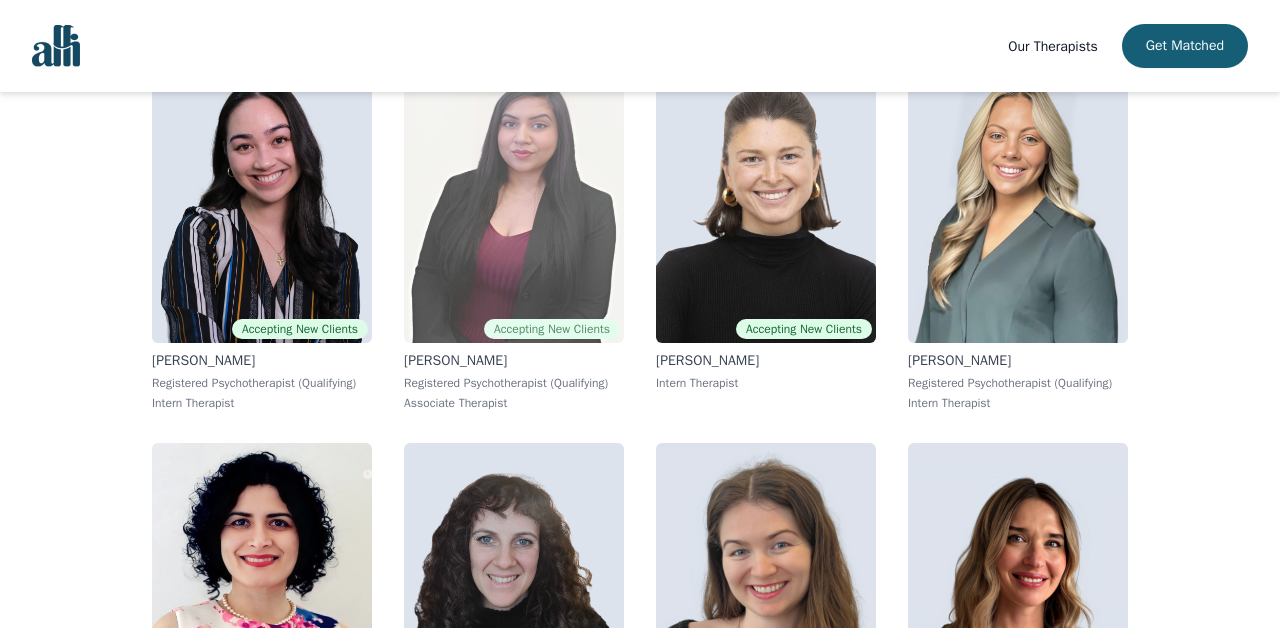 click at bounding box center (514, 199) 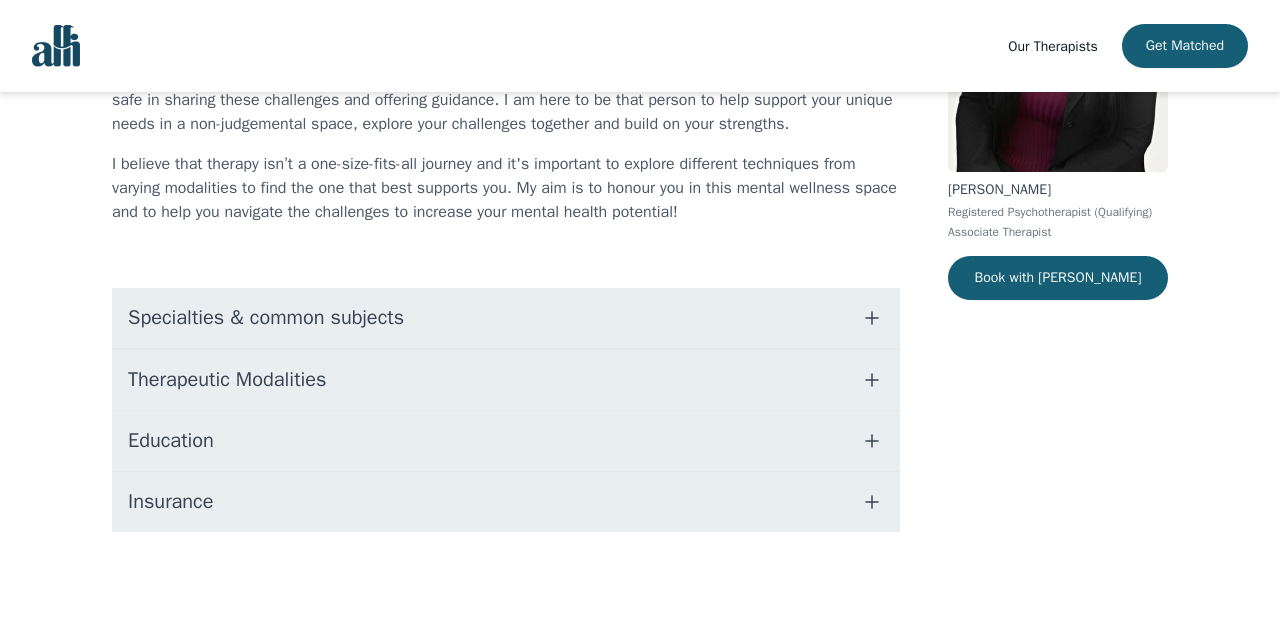 click on "Education" at bounding box center (506, 441) 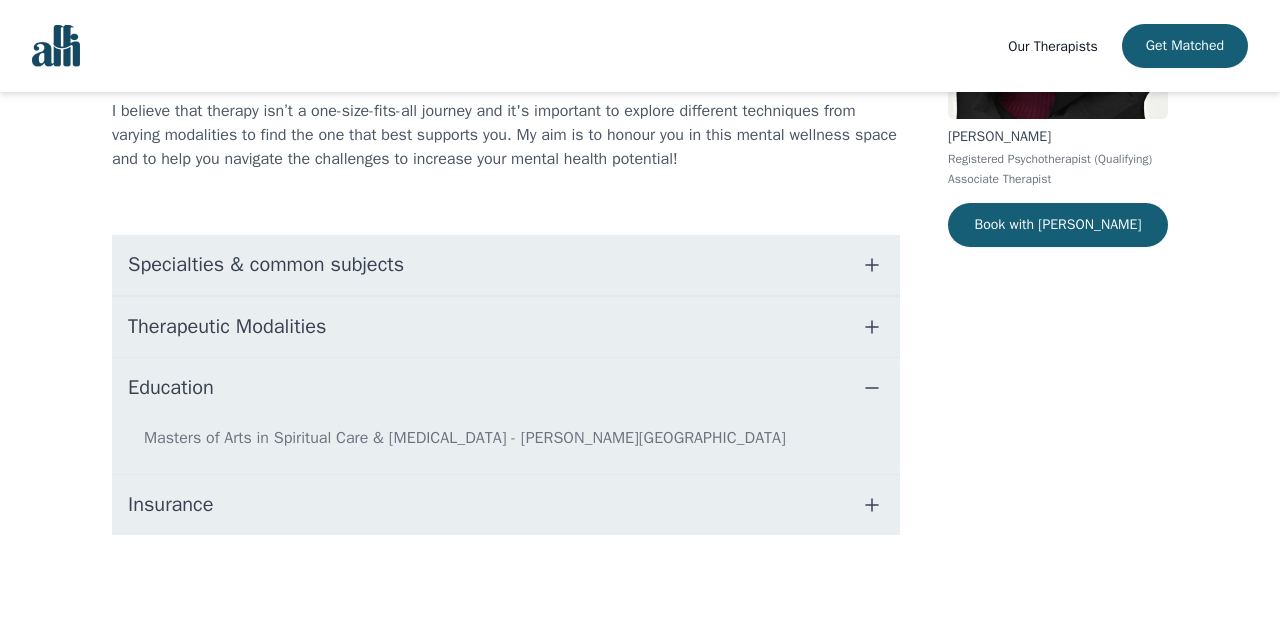 click on "Education" at bounding box center [506, 388] 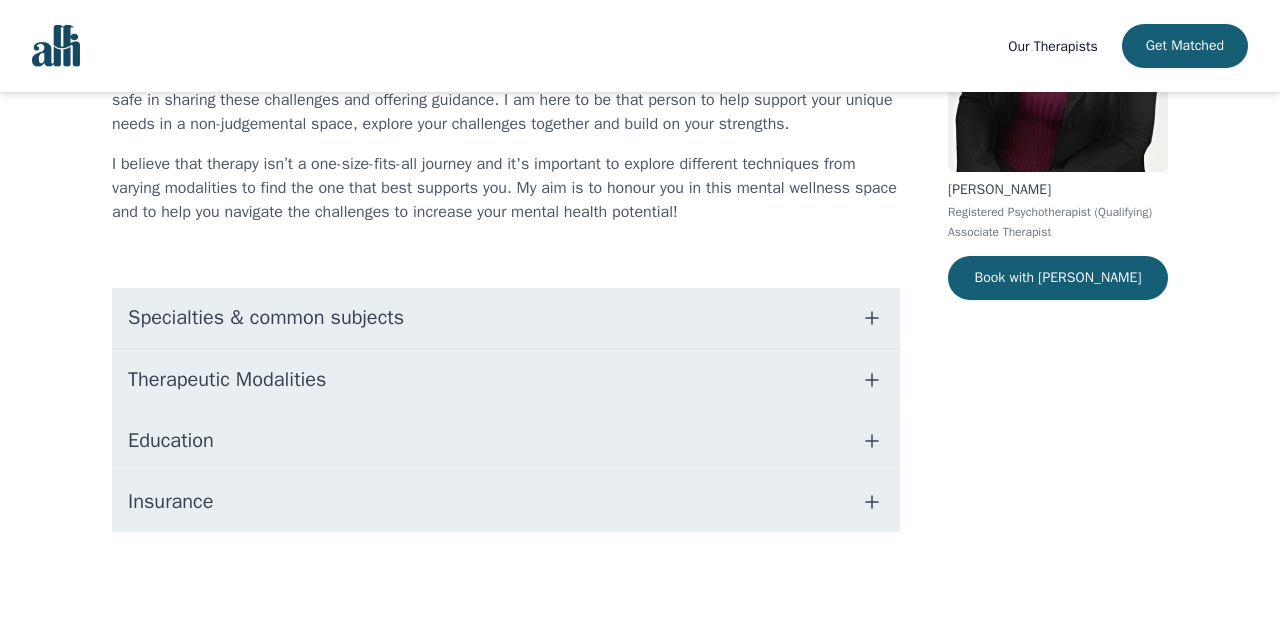 click on "Education" at bounding box center [506, 441] 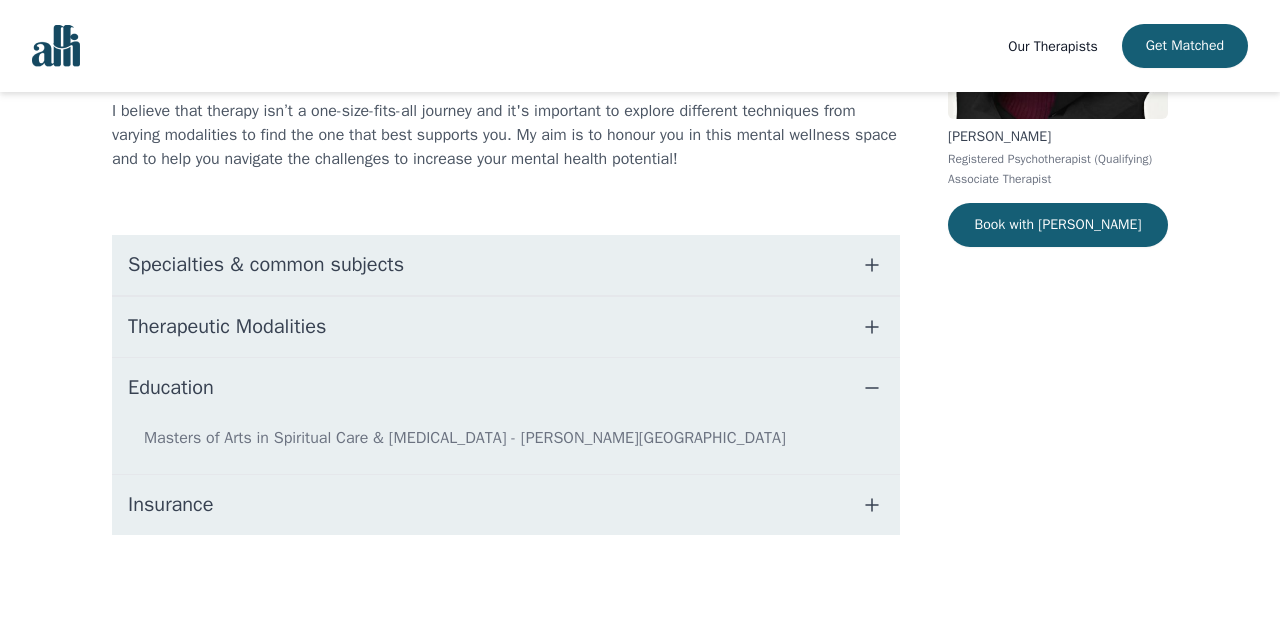 click on "Education" at bounding box center (506, 388) 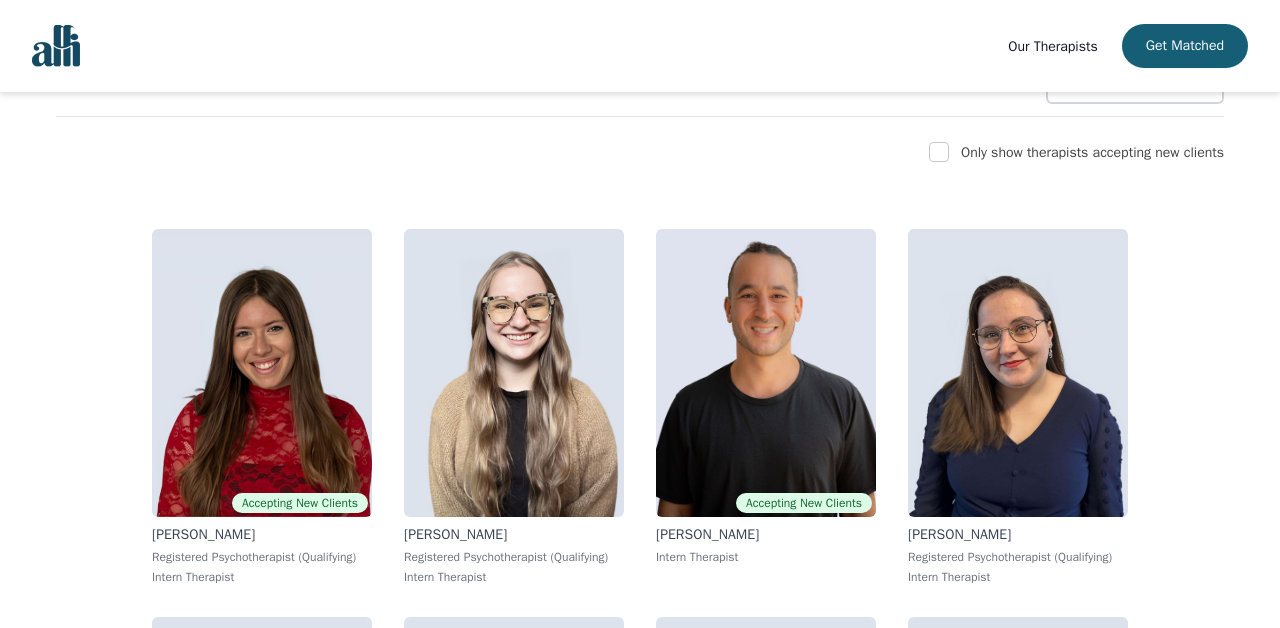 click on "Find the right therapist for you Not sure where to start? Let us help you match with a therapist best suited for your needs. Get Matched  → Filter Therapists Only show therapists accepting new clients Accepting New Clients [PERSON_NAME] Registered Psychotherapist (Qualifying) Intern Therapist [PERSON_NAME] Registered Psychotherapist (Qualifying) Intern Therapist Accepting New Clients [PERSON_NAME] Intern Therapist [PERSON_NAME] Registered Psychotherapist (Qualifying) Intern Therapist Accepting New Clients [PERSON_NAME] Registered Psychotherapist (Qualifying) Associate Therapist Accepting New Clients [PERSON_NAME] Registered Psychotherapist (Qualifying) Intern Therapist Accepting New Clients [PERSON_NAME] Registered Psychotherapist (Qualifying) Intern Therapist Accepting New Clients [PERSON_NAME] Registered Psychotherapist (Qualifying) Intern Therapist Accepting New Clients [PERSON_NAME] Registered Psychotherapist (Qualifying) Intern Therapist Accepting New Clients [PERSON_NAME] [PERSON_NAME]" at bounding box center [640, 7758] 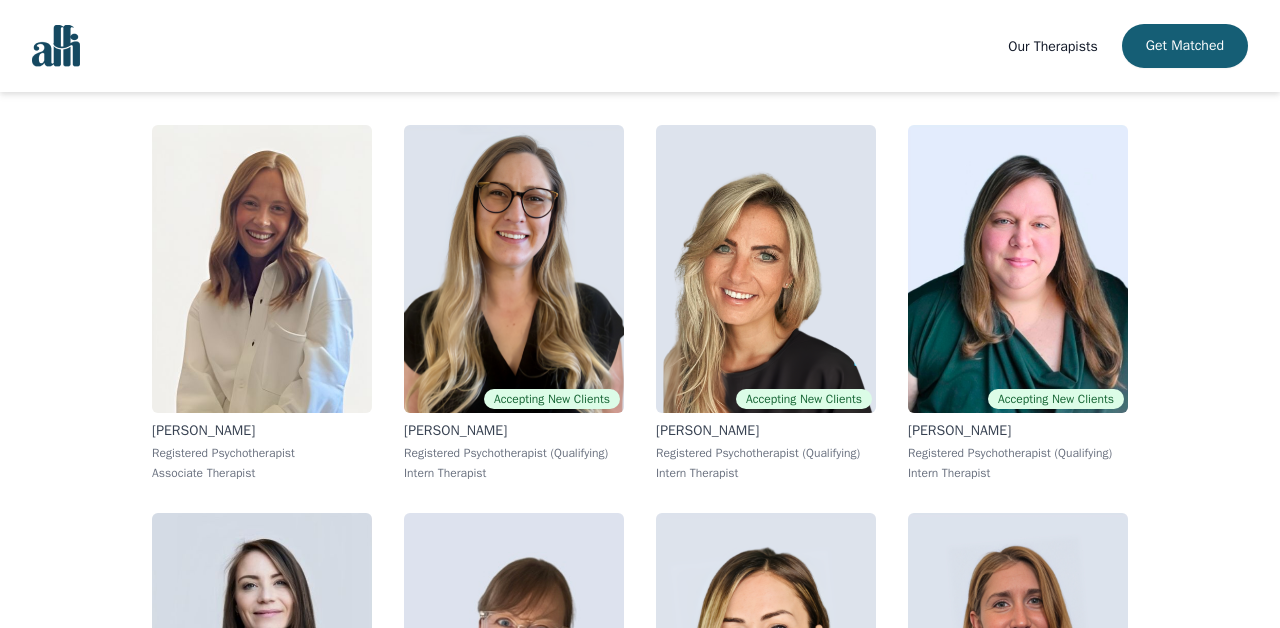 click on "Find the right therapist for you Not sure where to start? Let us help you match with a therapist best suited for your needs. Get Matched  → Filter Therapists Only show therapists accepting new clients Accepting New Clients [PERSON_NAME] Registered Psychotherapist (Qualifying) Intern Therapist [PERSON_NAME] Registered Psychotherapist (Qualifying) Intern Therapist Accepting New Clients [PERSON_NAME] Intern Therapist [PERSON_NAME] Registered Psychotherapist (Qualifying) Intern Therapist Accepting New Clients [PERSON_NAME] Registered Psychotherapist (Qualifying) Associate Therapist Accepting New Clients [PERSON_NAME] Registered Psychotherapist (Qualifying) Intern Therapist Accepting New Clients [PERSON_NAME] Registered Psychotherapist (Qualifying) Intern Therapist Accepting New Clients [PERSON_NAME] Registered Psychotherapist (Qualifying) Intern Therapist Accepting New Clients [PERSON_NAME] Registered Psychotherapist (Qualifying) Intern Therapist Accepting New Clients [PERSON_NAME] [PERSON_NAME]" at bounding box center [640, 1058] 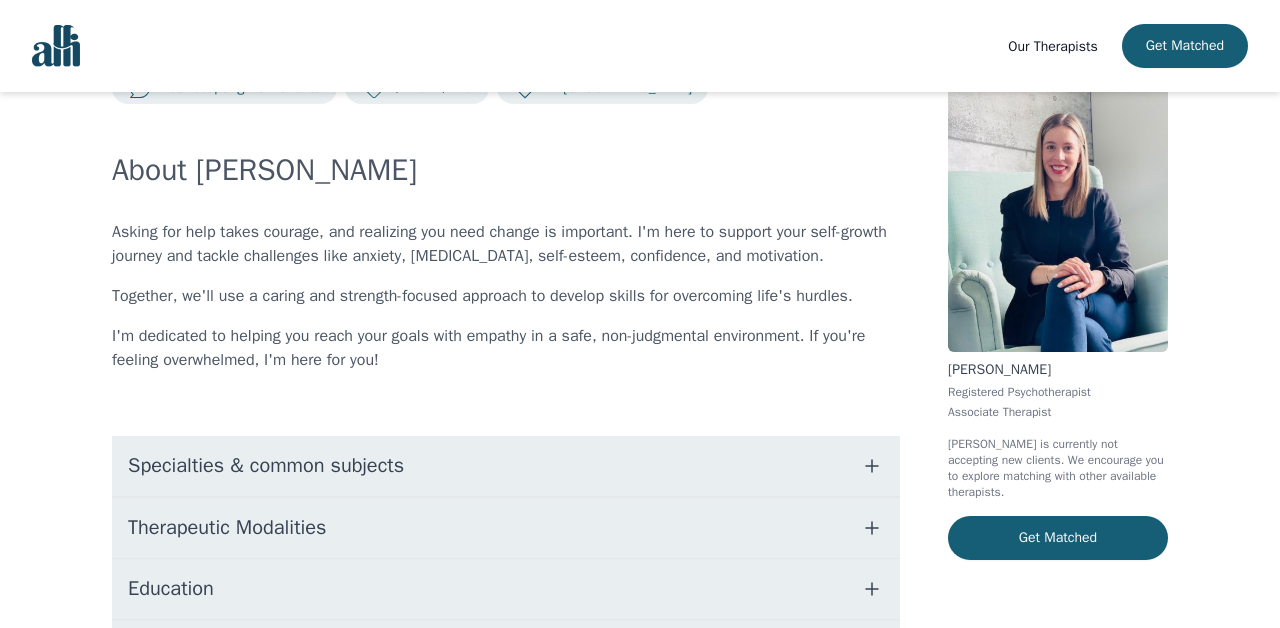 click on "[PERSON_NAME] is currently not accepting new clients. We encourage you to explore matching with other available therapists." at bounding box center (1058, 468) 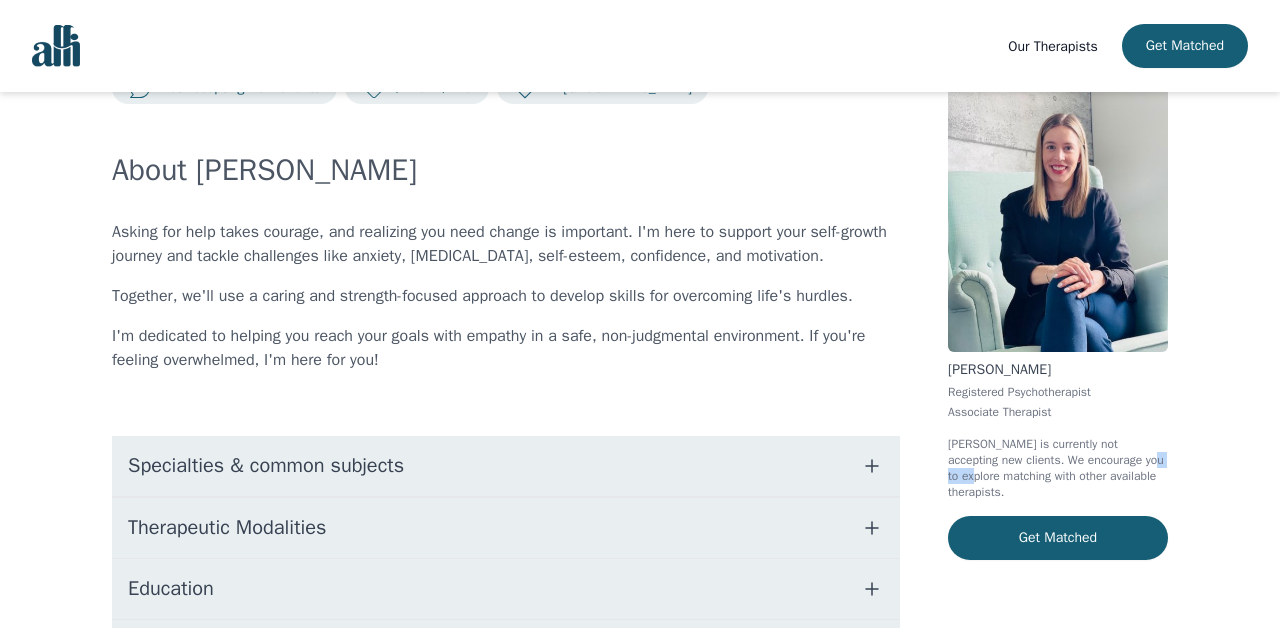 click on "[PERSON_NAME] is currently not accepting new clients. We encourage you to explore matching with other available therapists." at bounding box center [1058, 468] 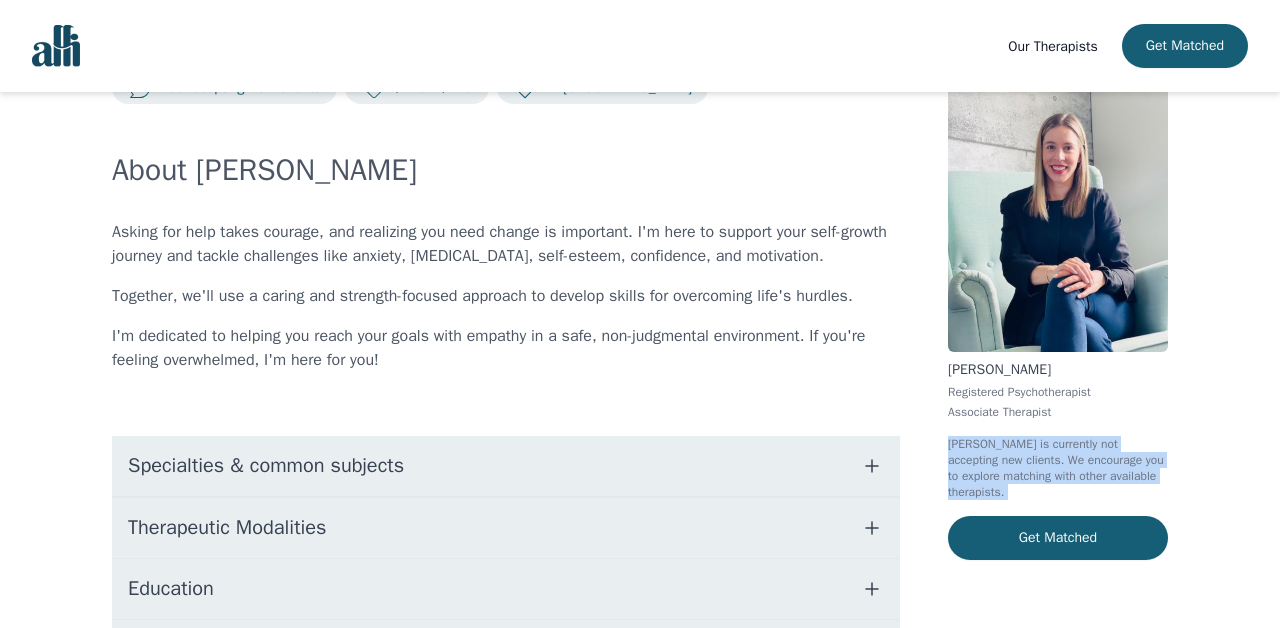 click on "Together, we'll use a caring and strength-focused approach to develop skills for overcoming life's hurdles." at bounding box center [506, 296] 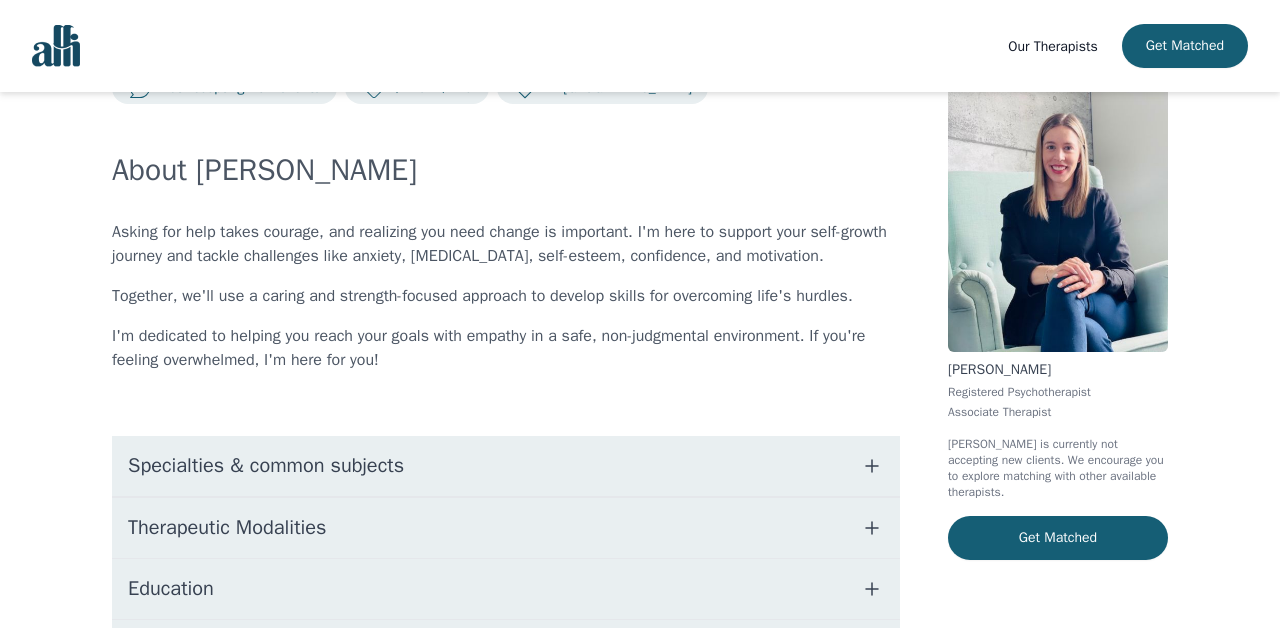 click on "I'm dedicated to helping you reach your goals with empathy in a safe, non-judgmental environment. If you're feeling overwhelmed, I'm here for you!" at bounding box center (506, 348) 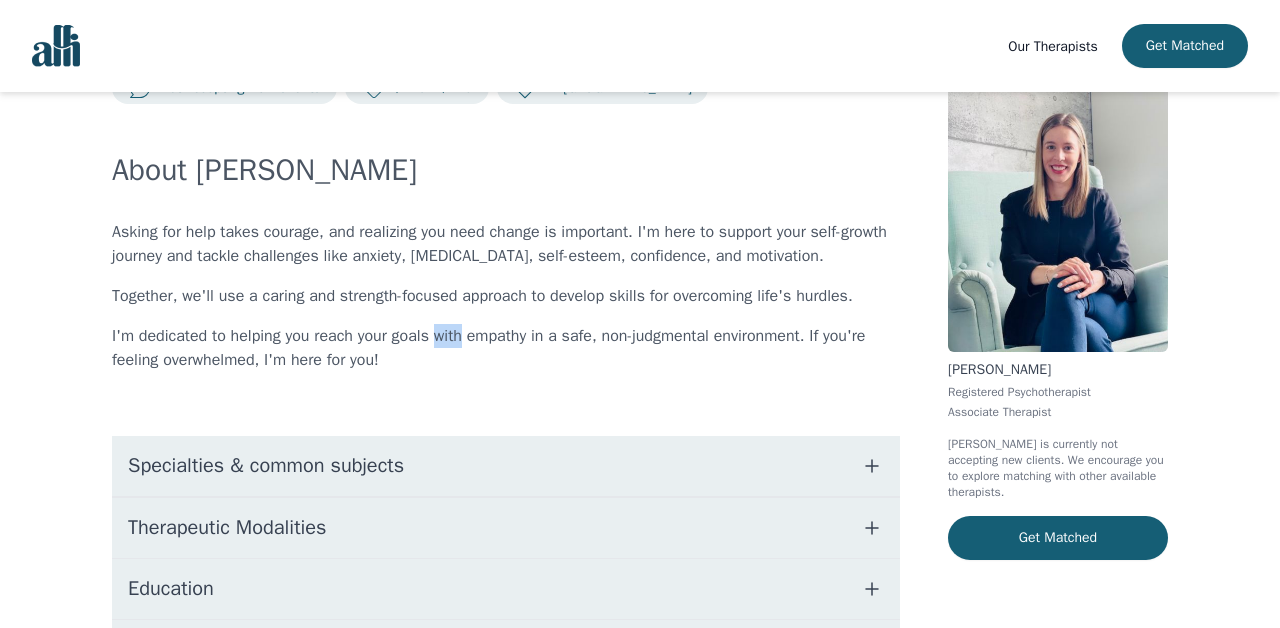 click on "I'm dedicated to helping you reach your goals with empathy in a safe, non-judgmental environment. If you're feeling overwhelmed, I'm here for you!" at bounding box center (506, 348) 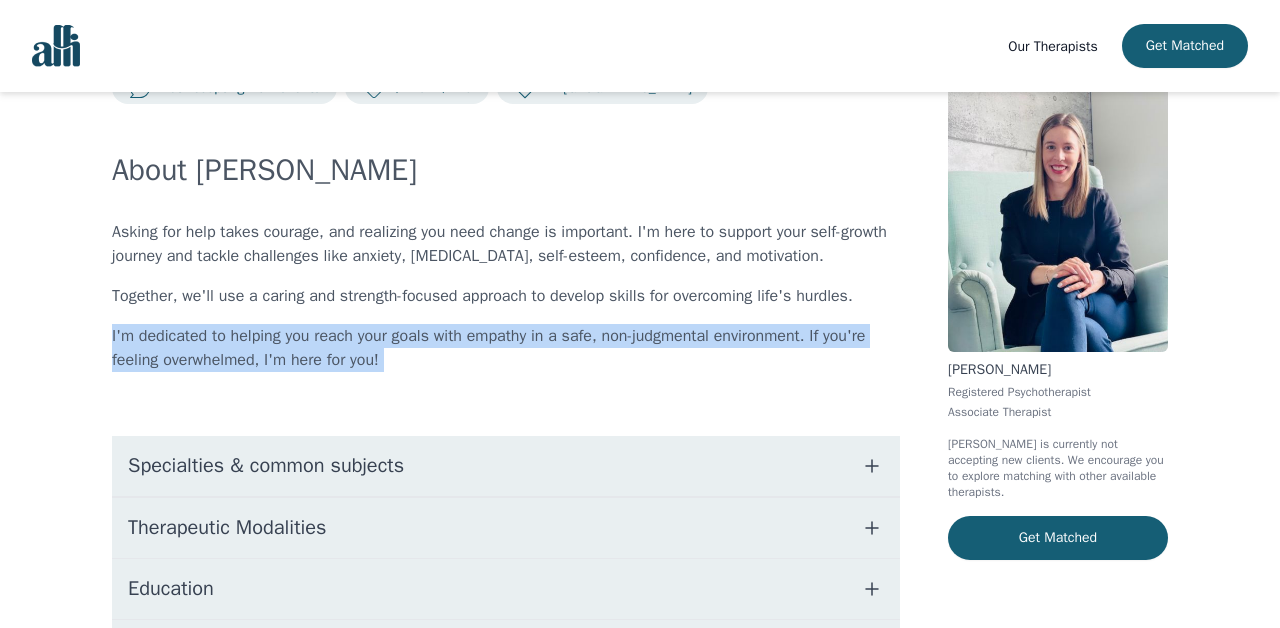 click on "About [PERSON_NAME] Asking for help takes courage, and realizing you need change is important. I'm here to support your self-growth journey and tackle challenges like anxiety, [MEDICAL_DATA], self-esteem, confidence, and motivation. Together, we'll use a caring and strength-focused approach to develop skills for overcoming life's hurdles. I'm dedicated to helping you reach your goals with empathy in a safe, non-judgmental environment. If you're feeling overwhelmed, I'm here for you! Specialties & common subjects Therapeutic Modalities Education Insurance" at bounding box center (506, 416) 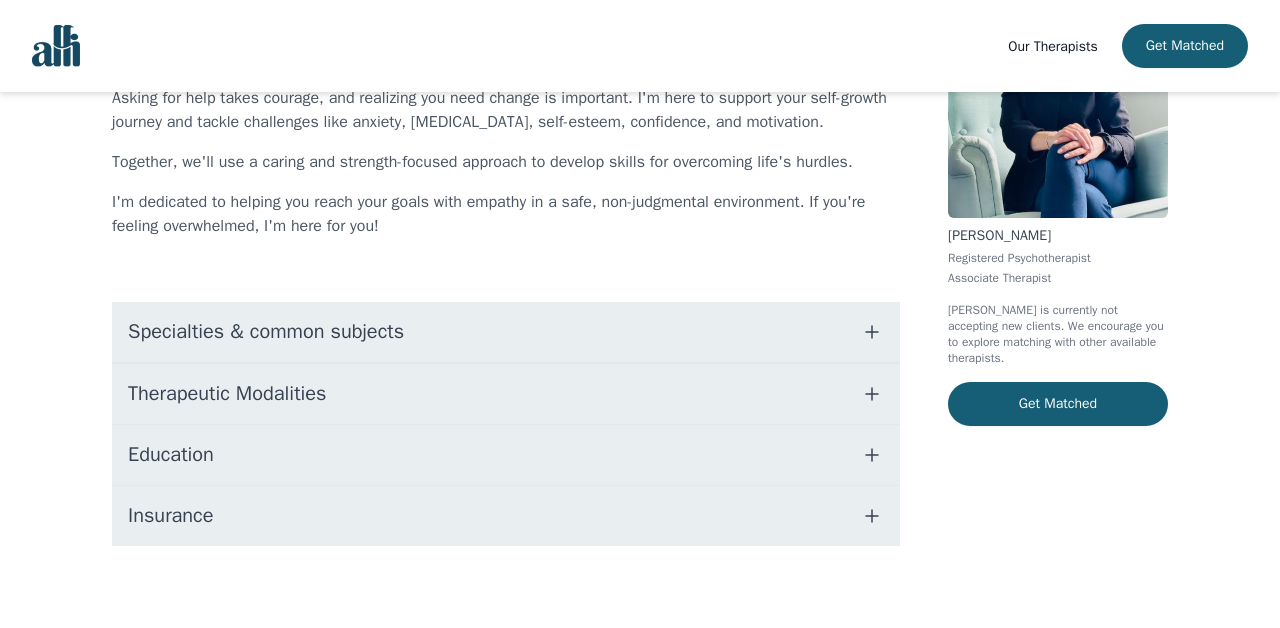 click on "Specialties & common subjects" at bounding box center (506, 332) 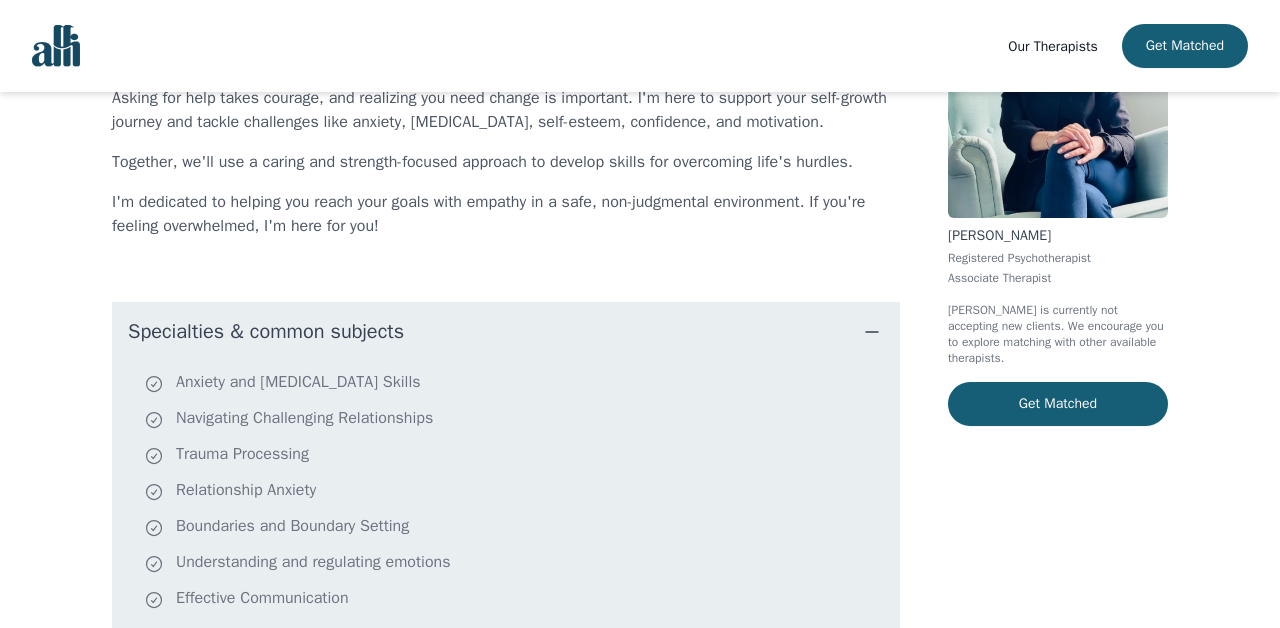 click on "Specialties & common subjects" at bounding box center [506, 332] 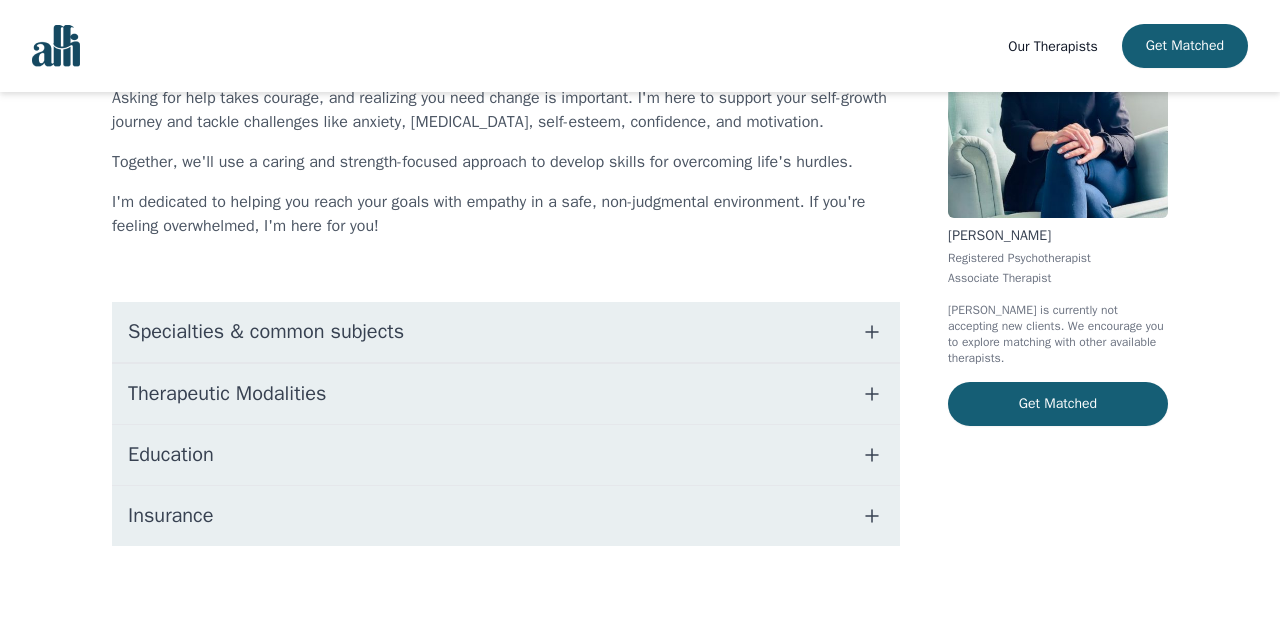 click on "Education" at bounding box center [506, 455] 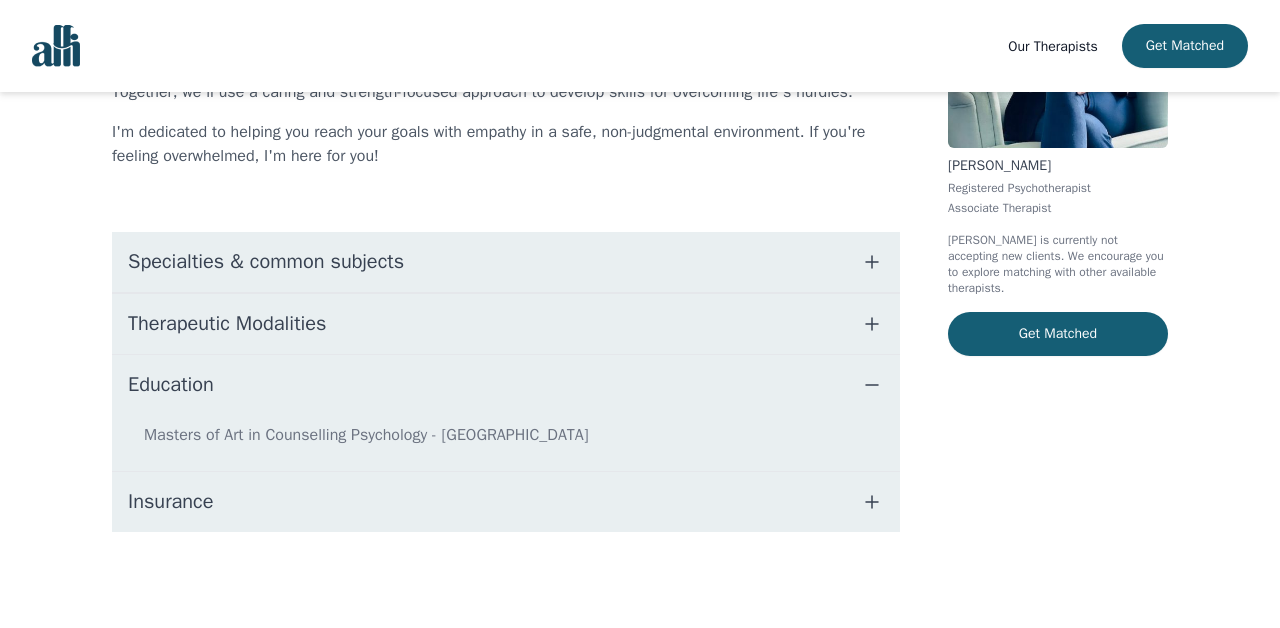 click on "Education" at bounding box center [506, 385] 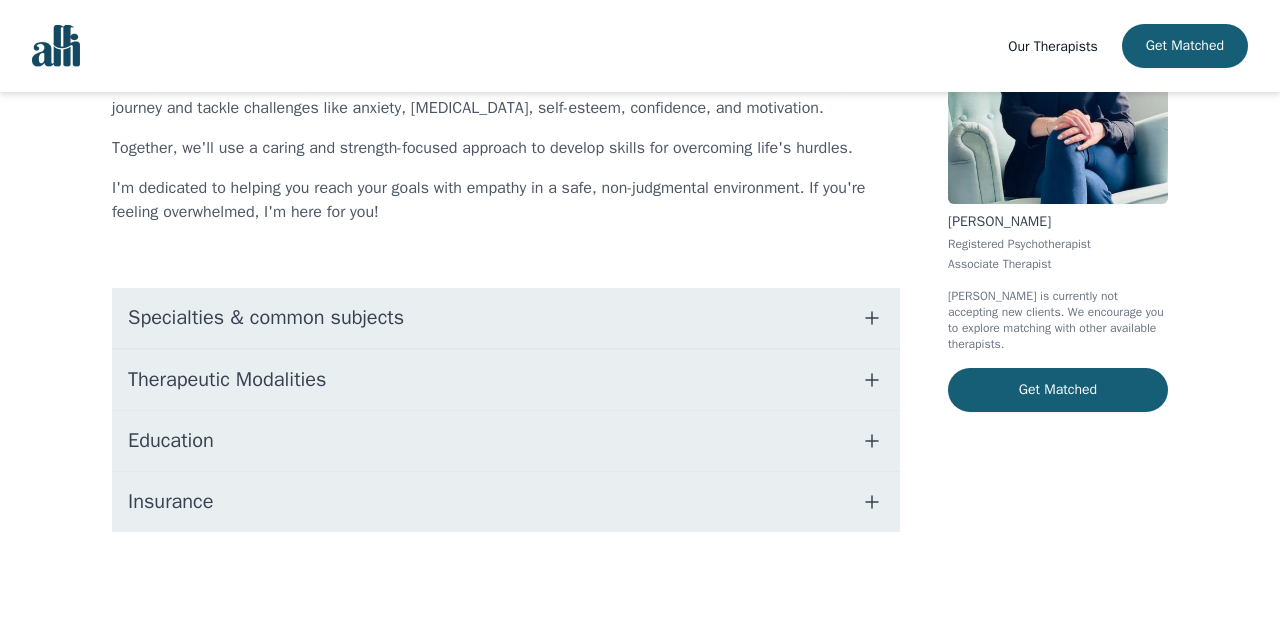 click on "Therapeutic Modalities" at bounding box center [227, 380] 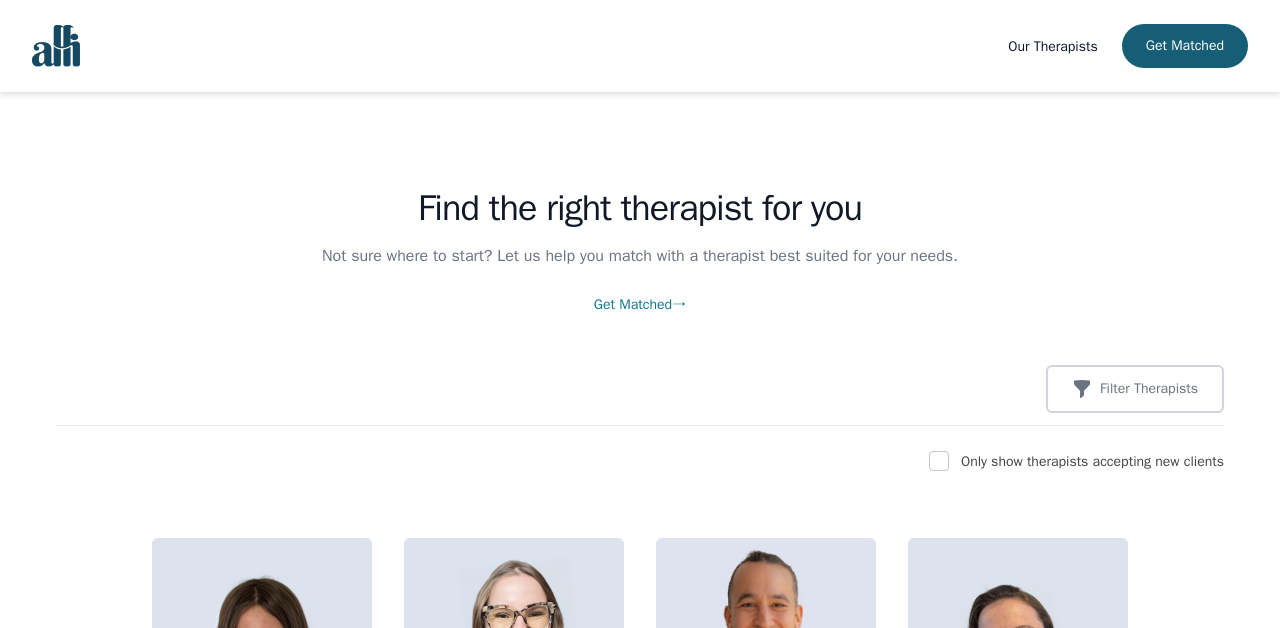 click at bounding box center [56, 46] 